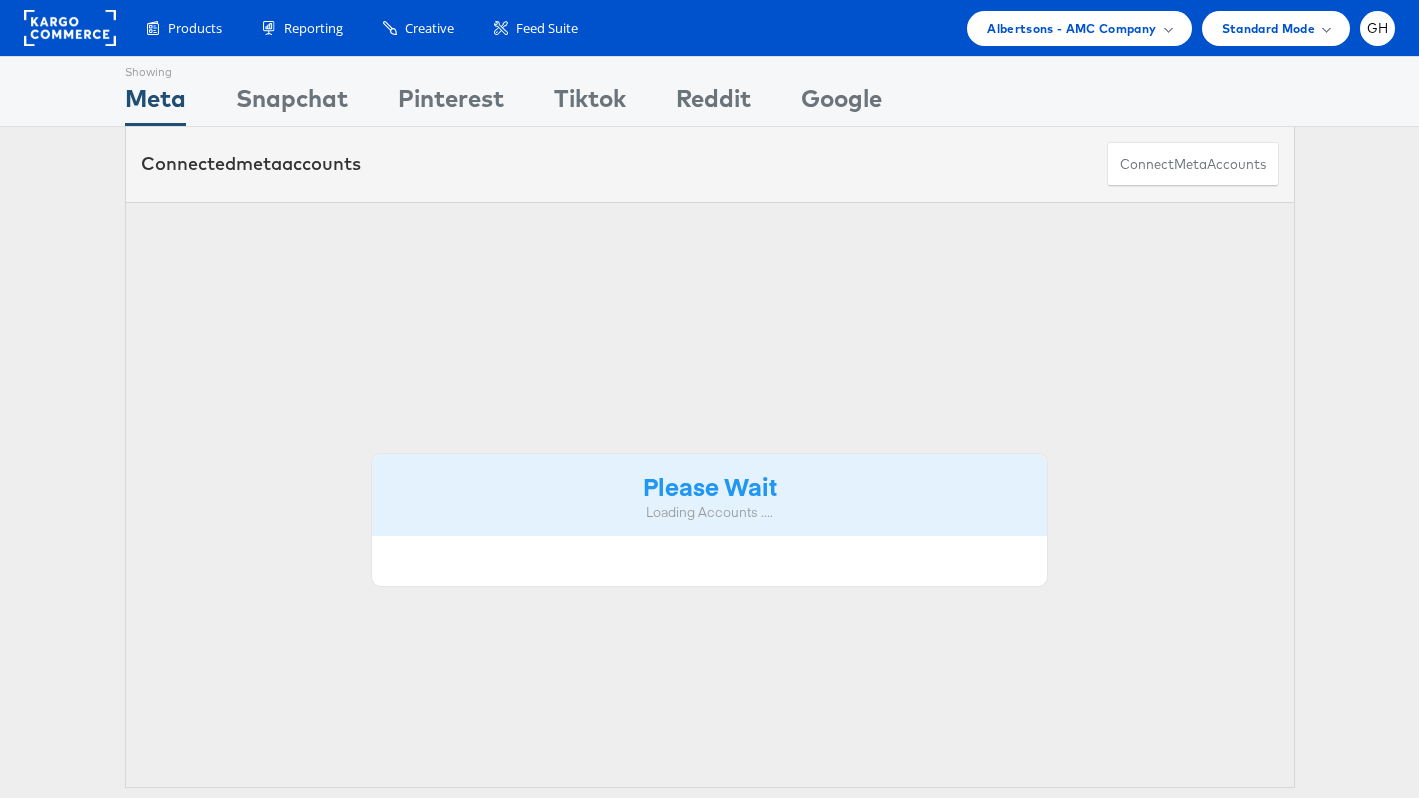 scroll, scrollTop: 0, scrollLeft: 0, axis: both 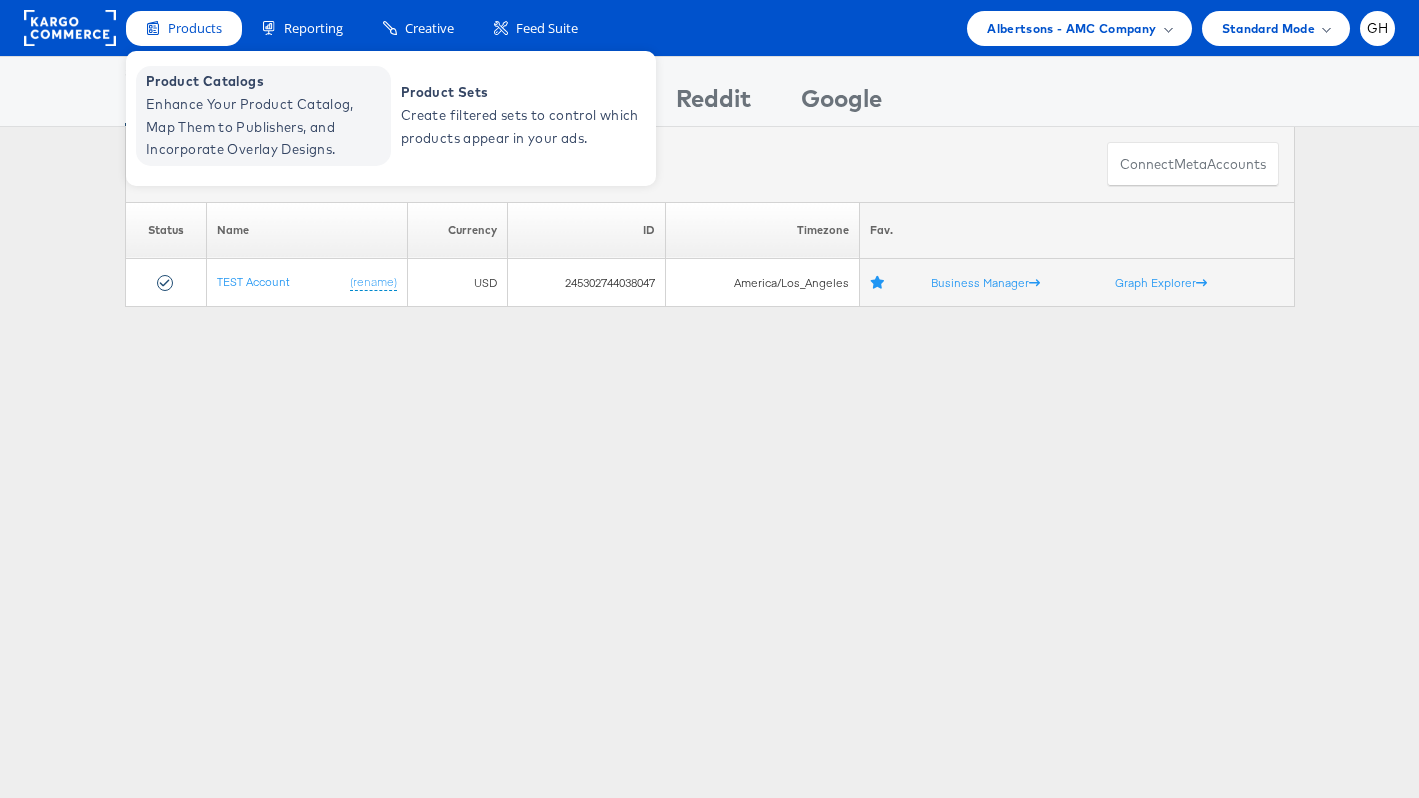 click on "Enhance Your Product Catalog, Map Them to Publishers, and Incorporate Overlay Designs." at bounding box center [266, 127] 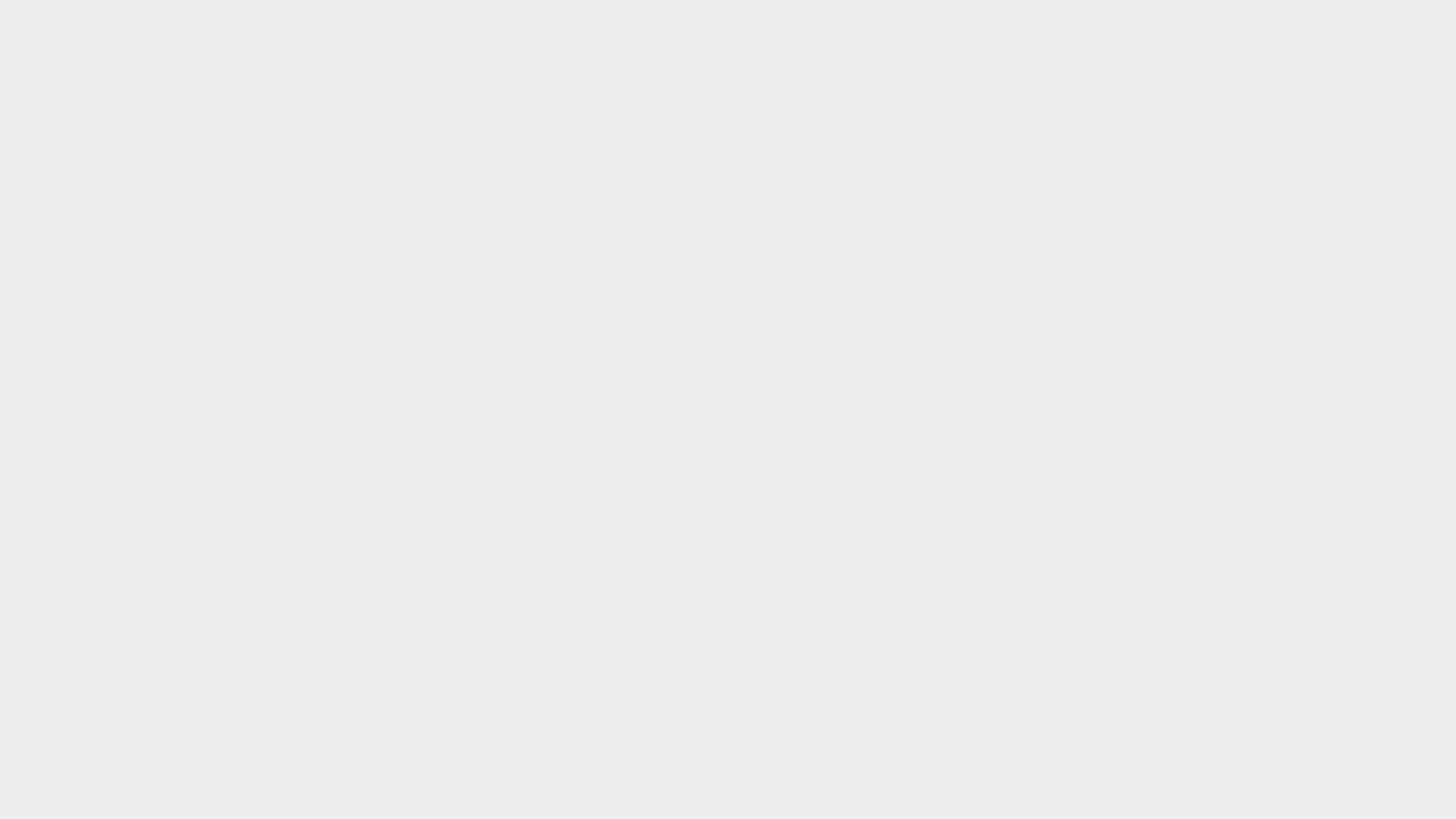 scroll, scrollTop: 0, scrollLeft: 0, axis: both 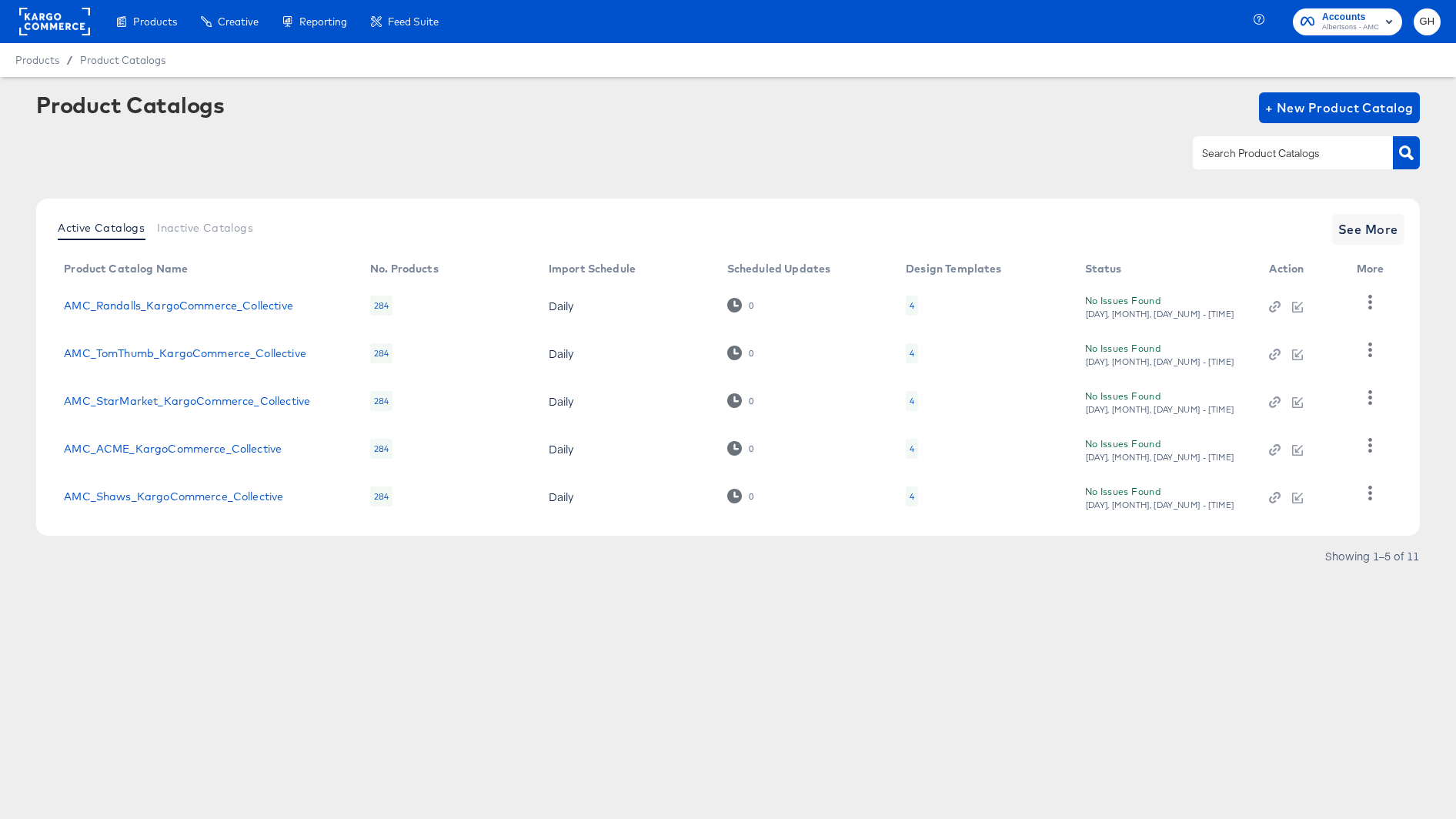 click 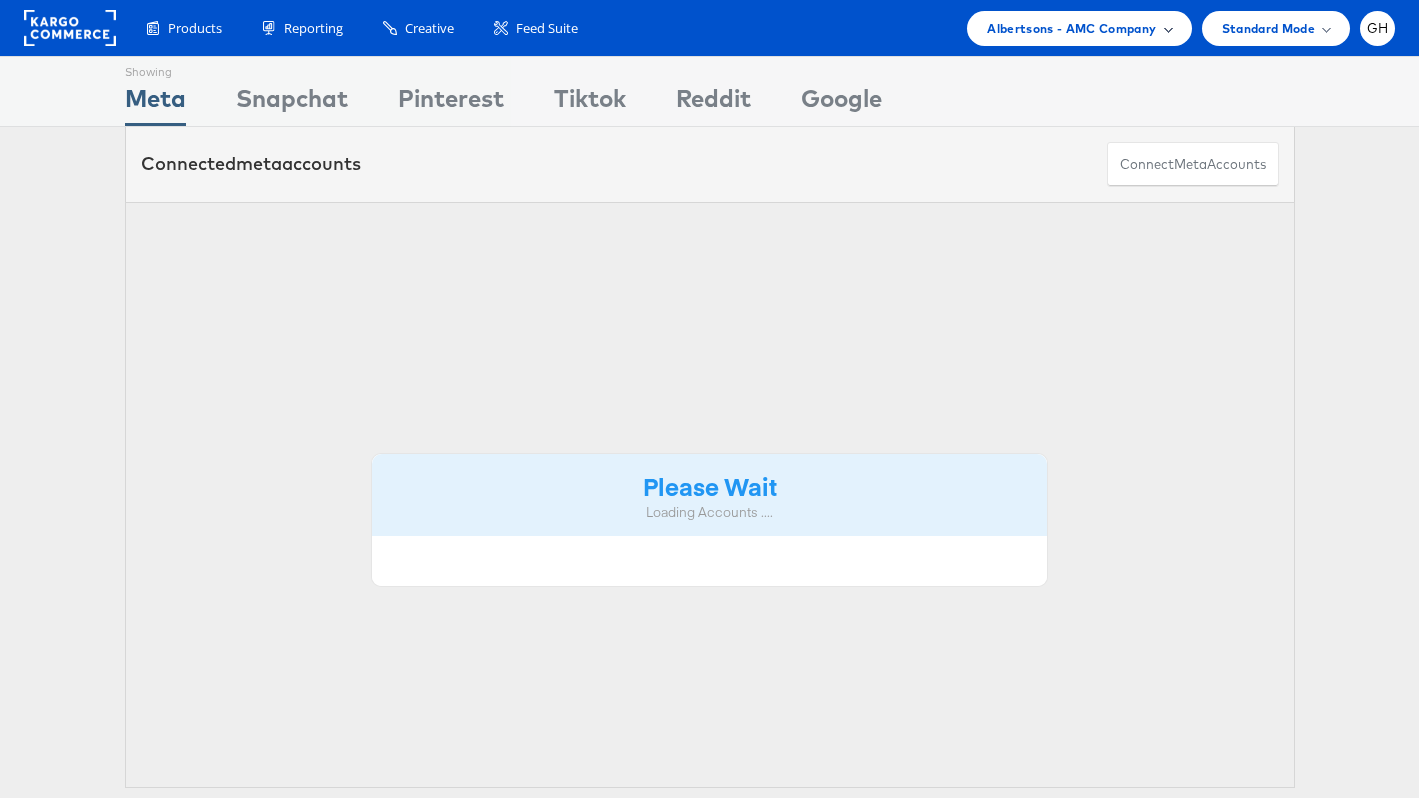 scroll, scrollTop: 0, scrollLeft: 0, axis: both 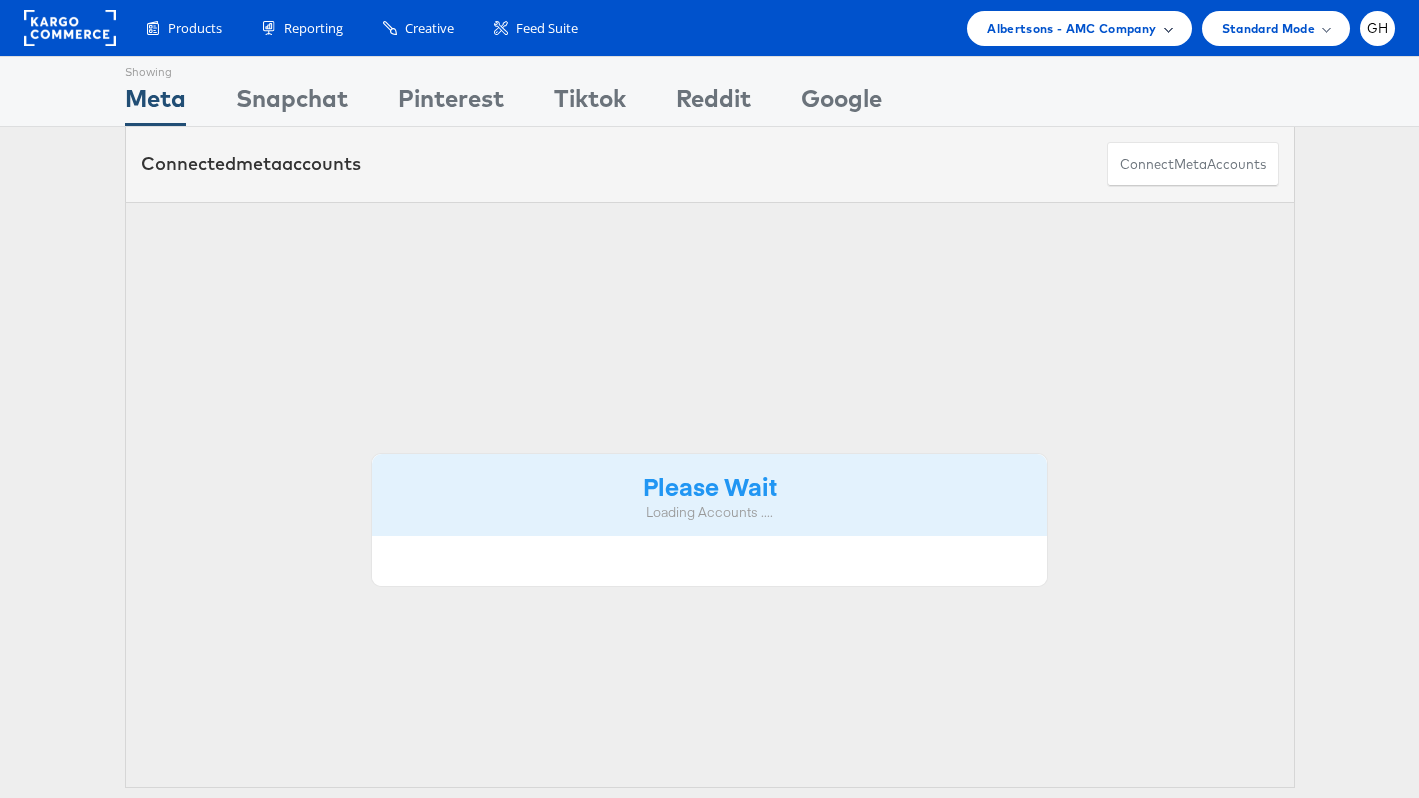 click on "Albertsons - AMC Company" at bounding box center (1071, 28) 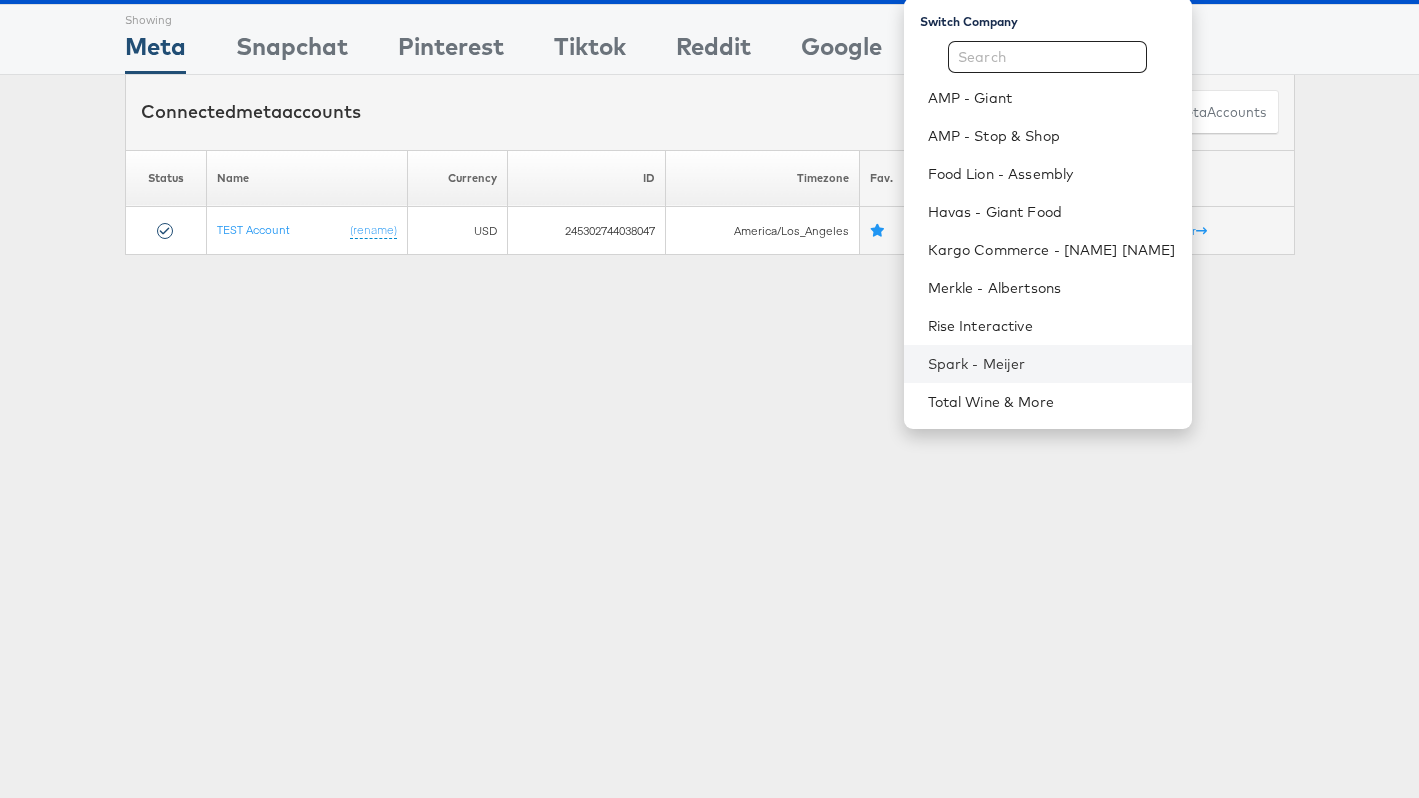 scroll, scrollTop: 26, scrollLeft: 0, axis: vertical 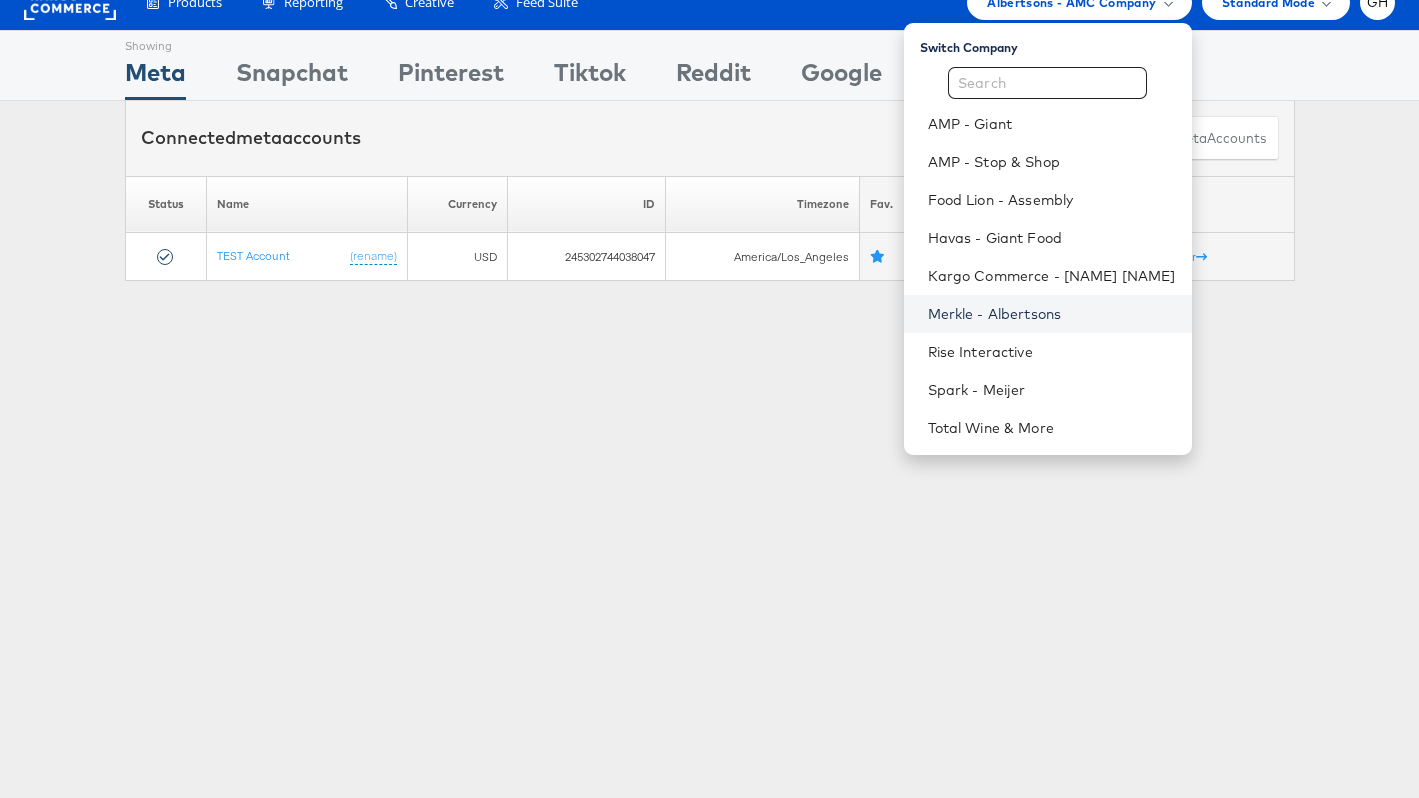 click on "Merkle - Albertsons" at bounding box center [1052, 314] 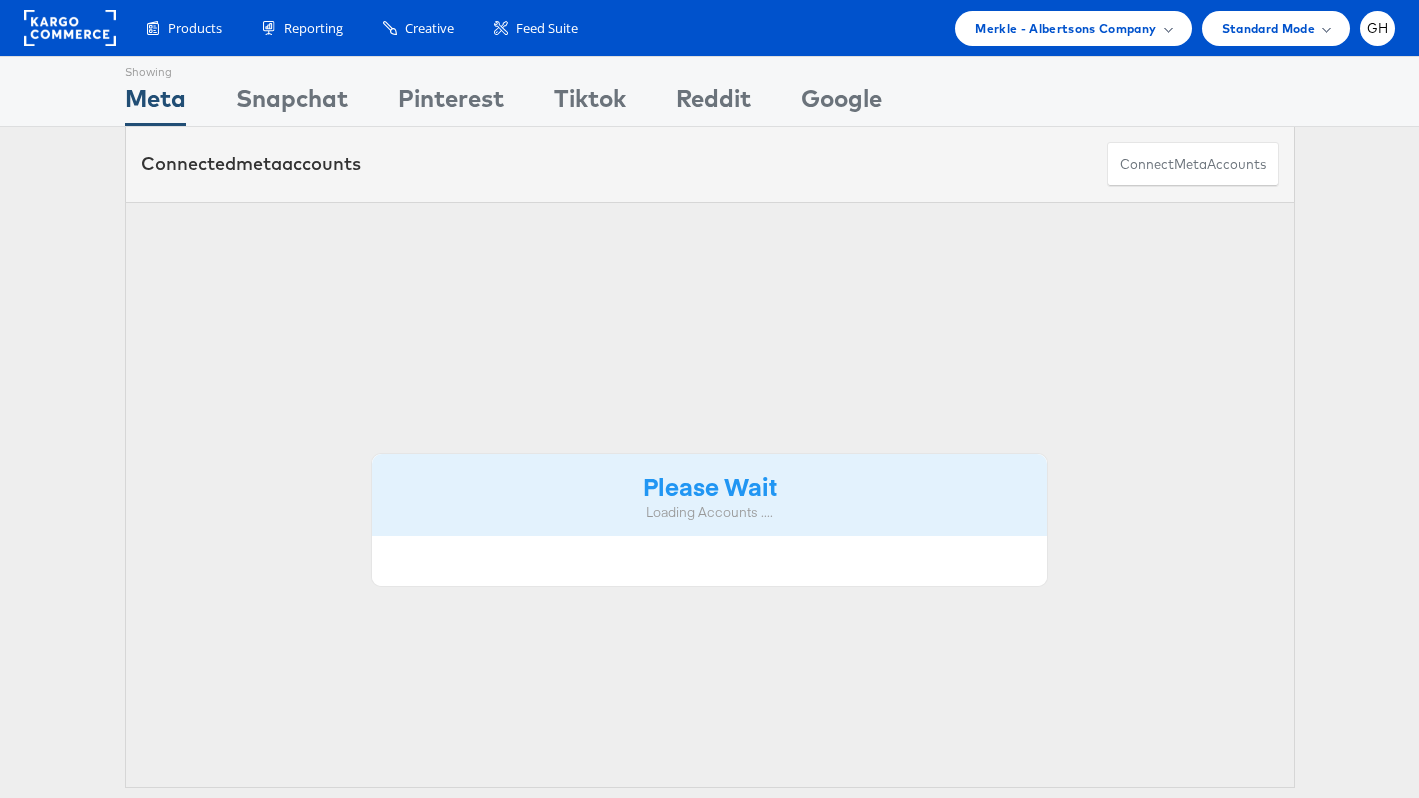 scroll, scrollTop: 0, scrollLeft: 0, axis: both 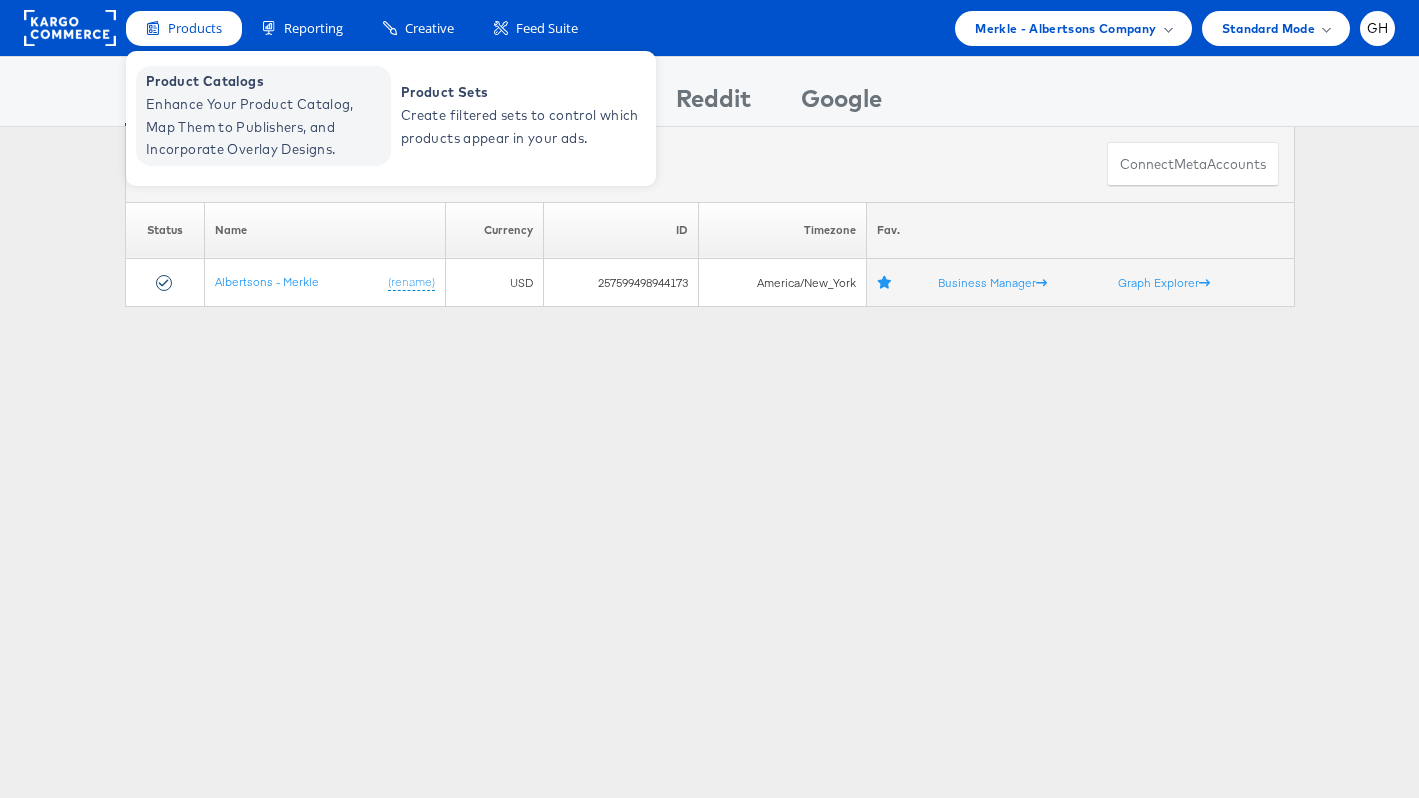 click on "Product Catalogs" at bounding box center (266, 81) 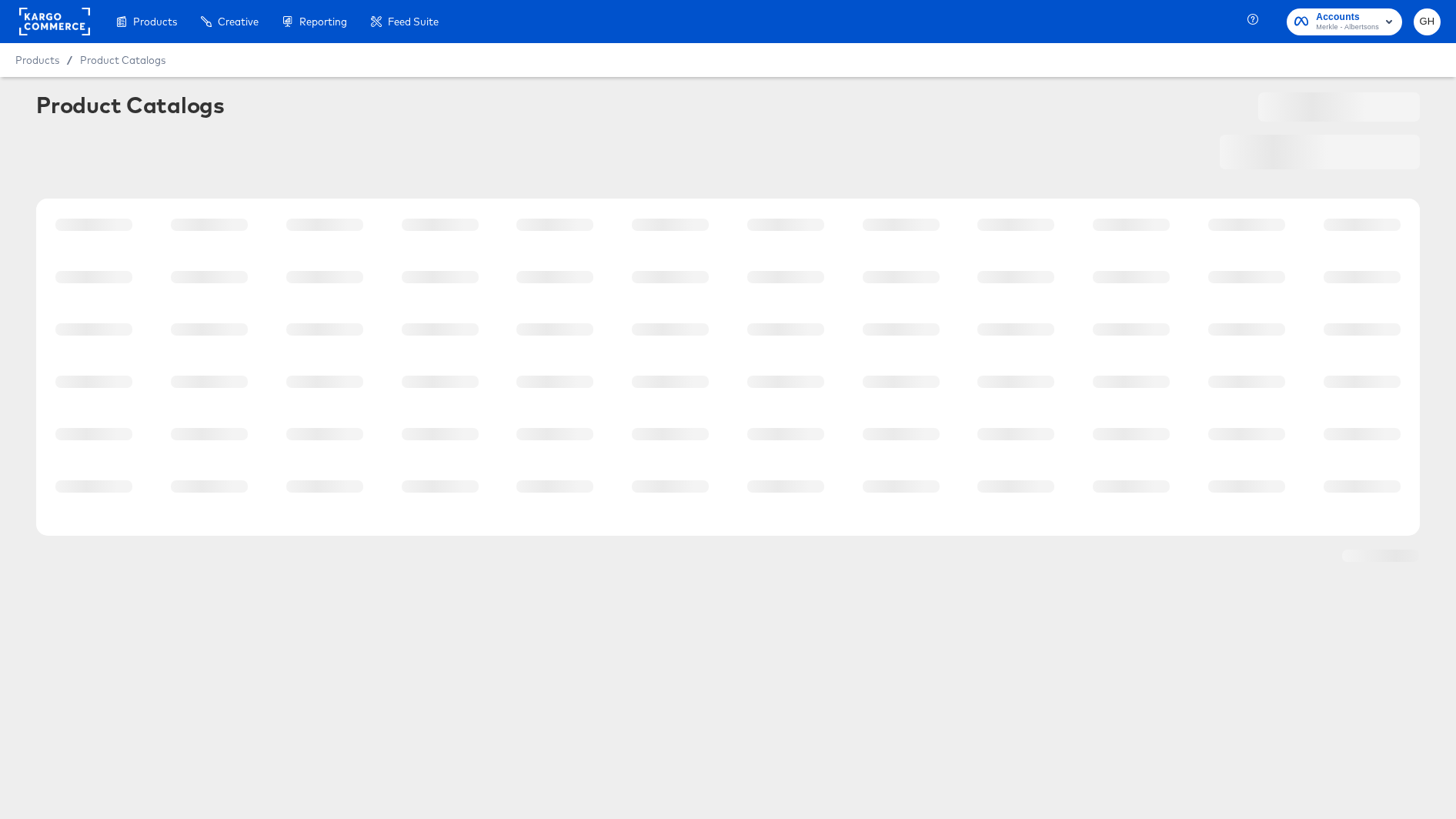 scroll, scrollTop: 0, scrollLeft: 0, axis: both 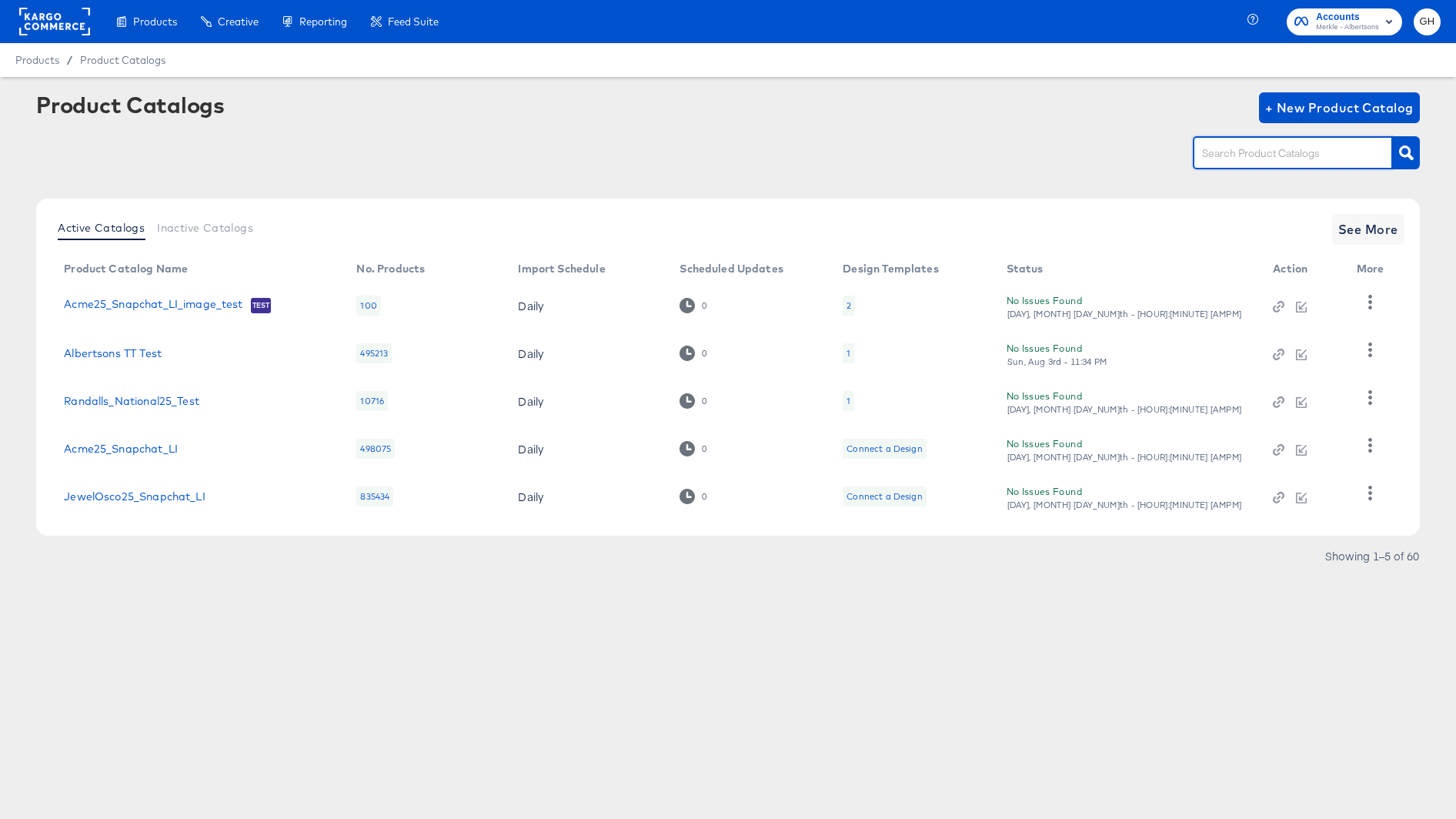 click at bounding box center [1281, 153] 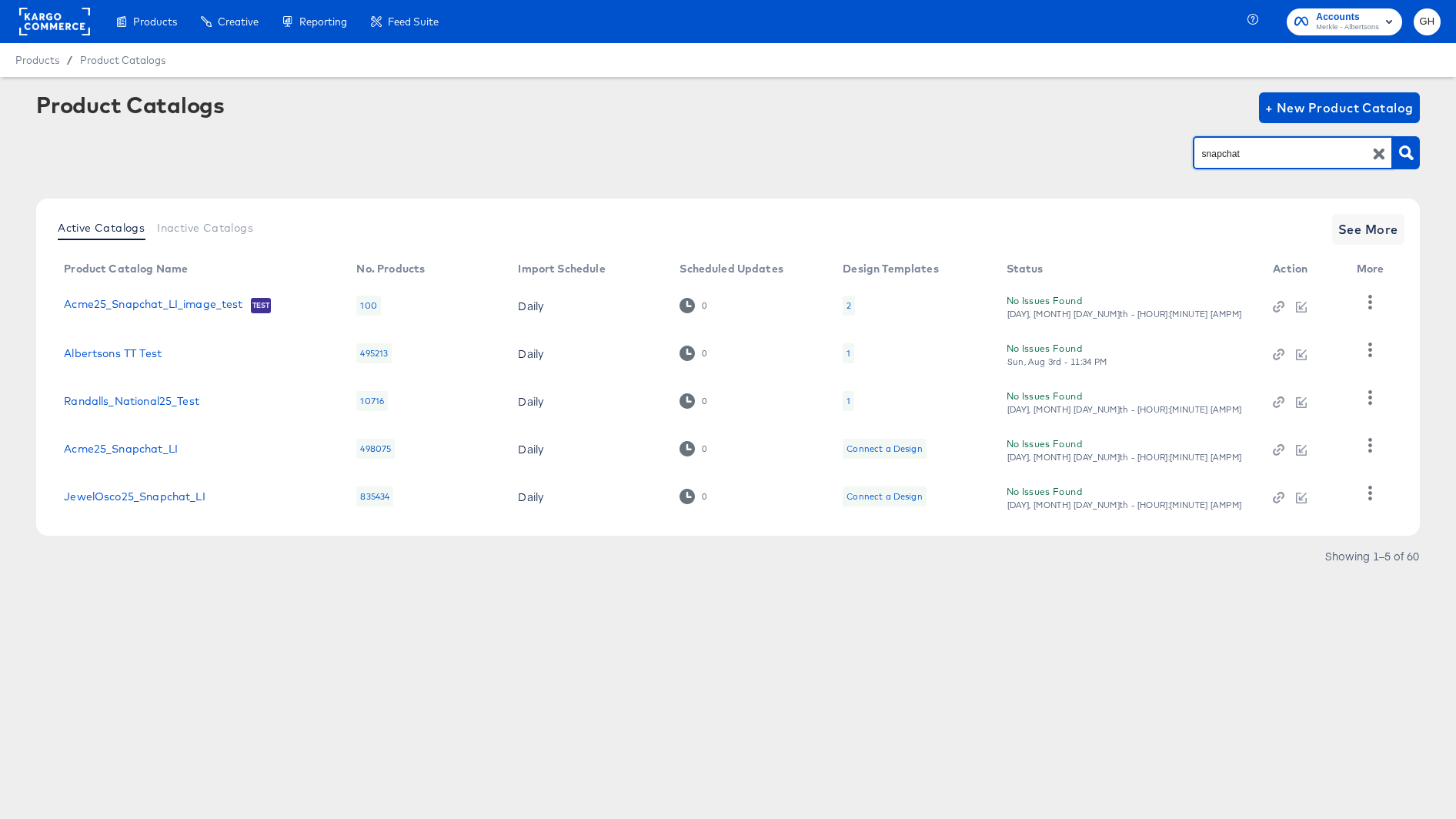 type on "snapchat" 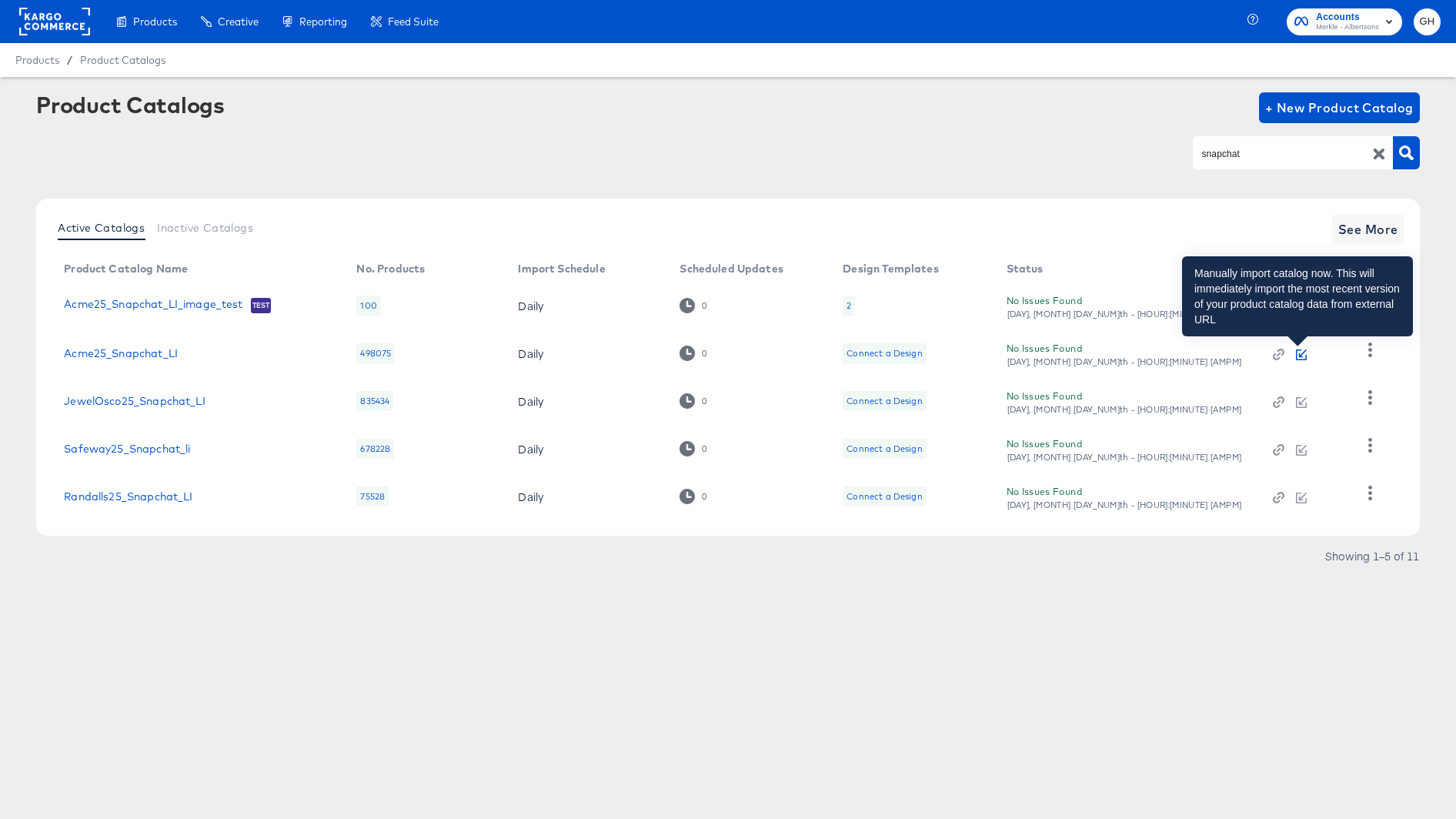 click 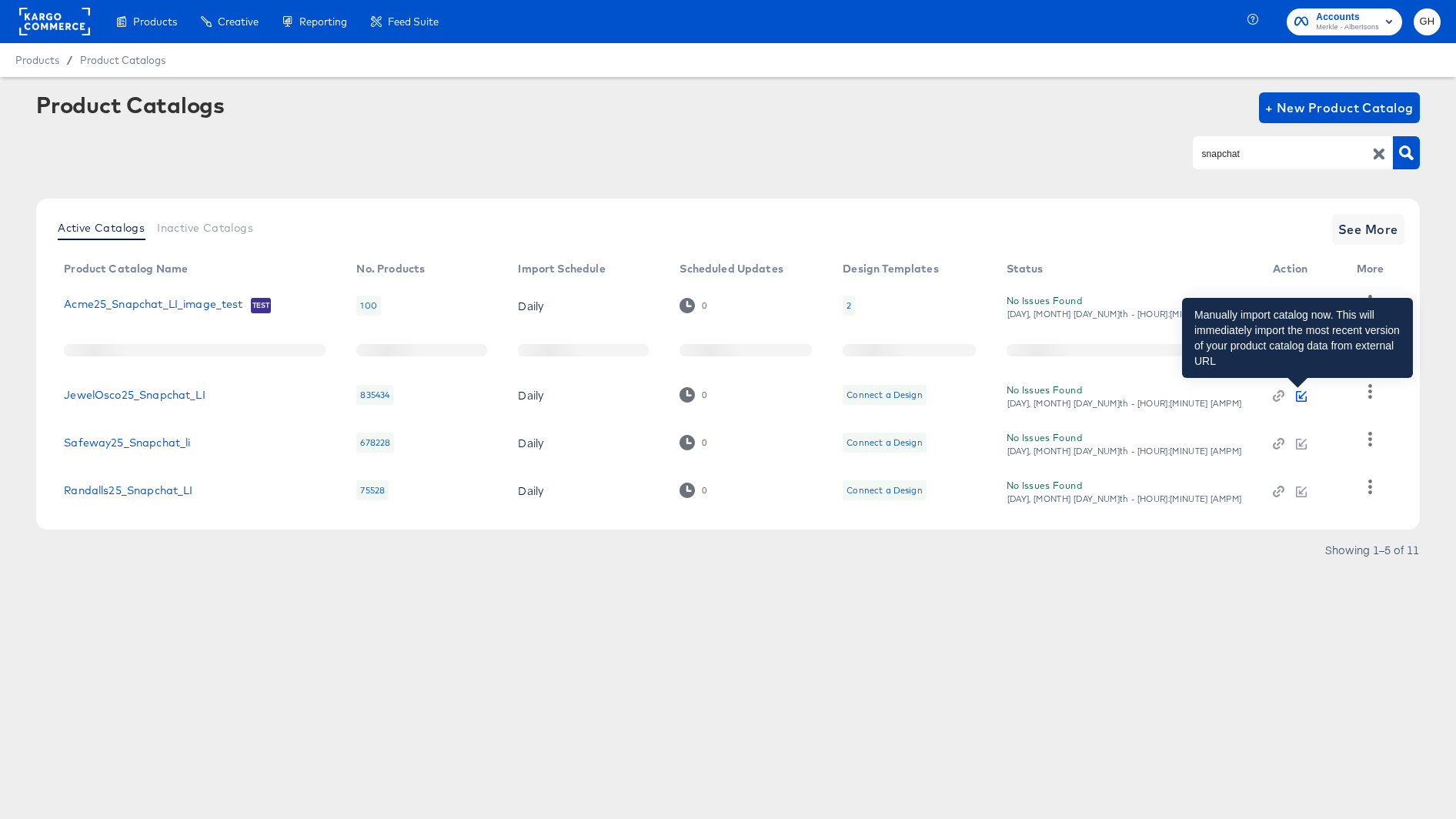 click 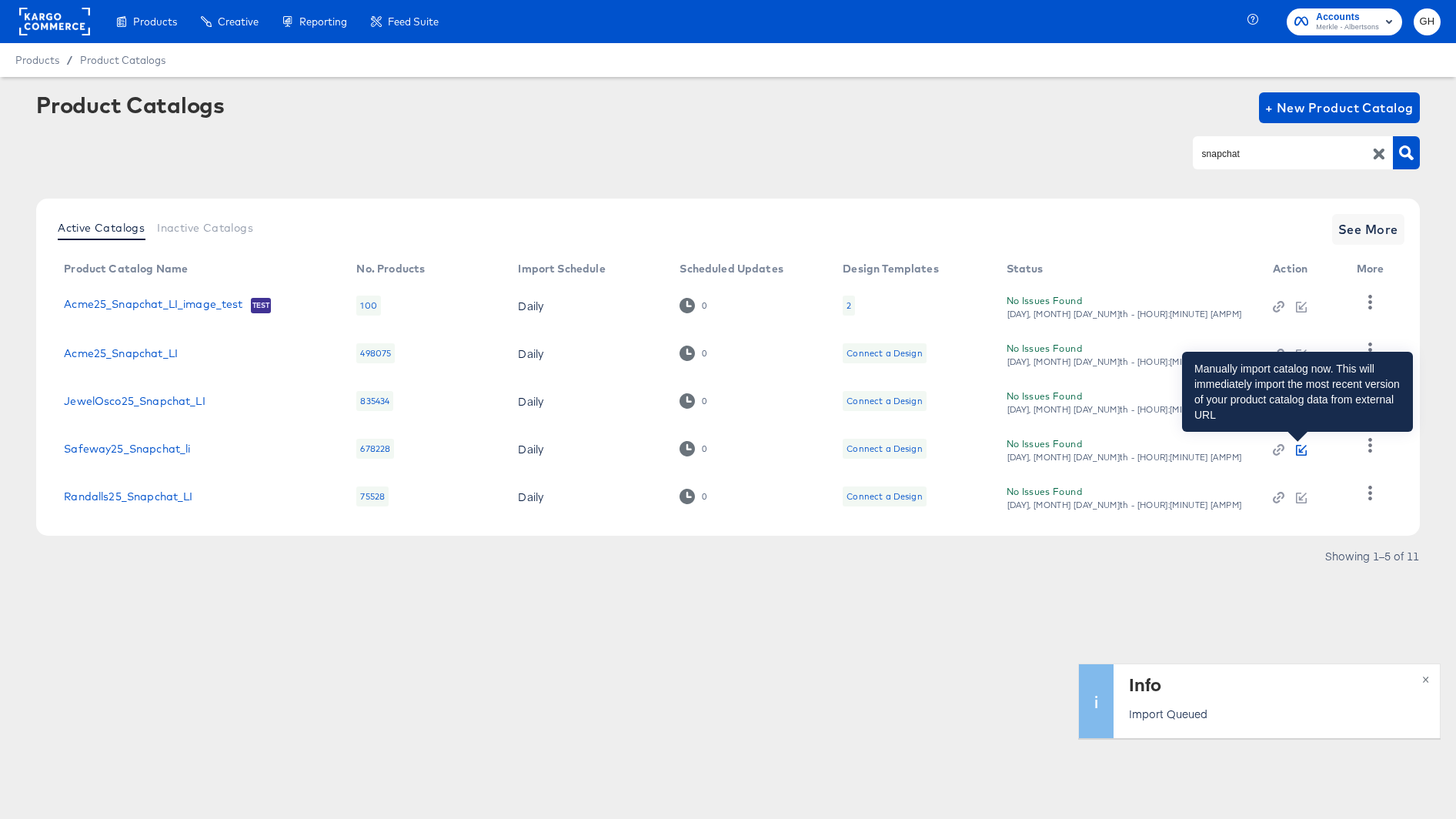 click 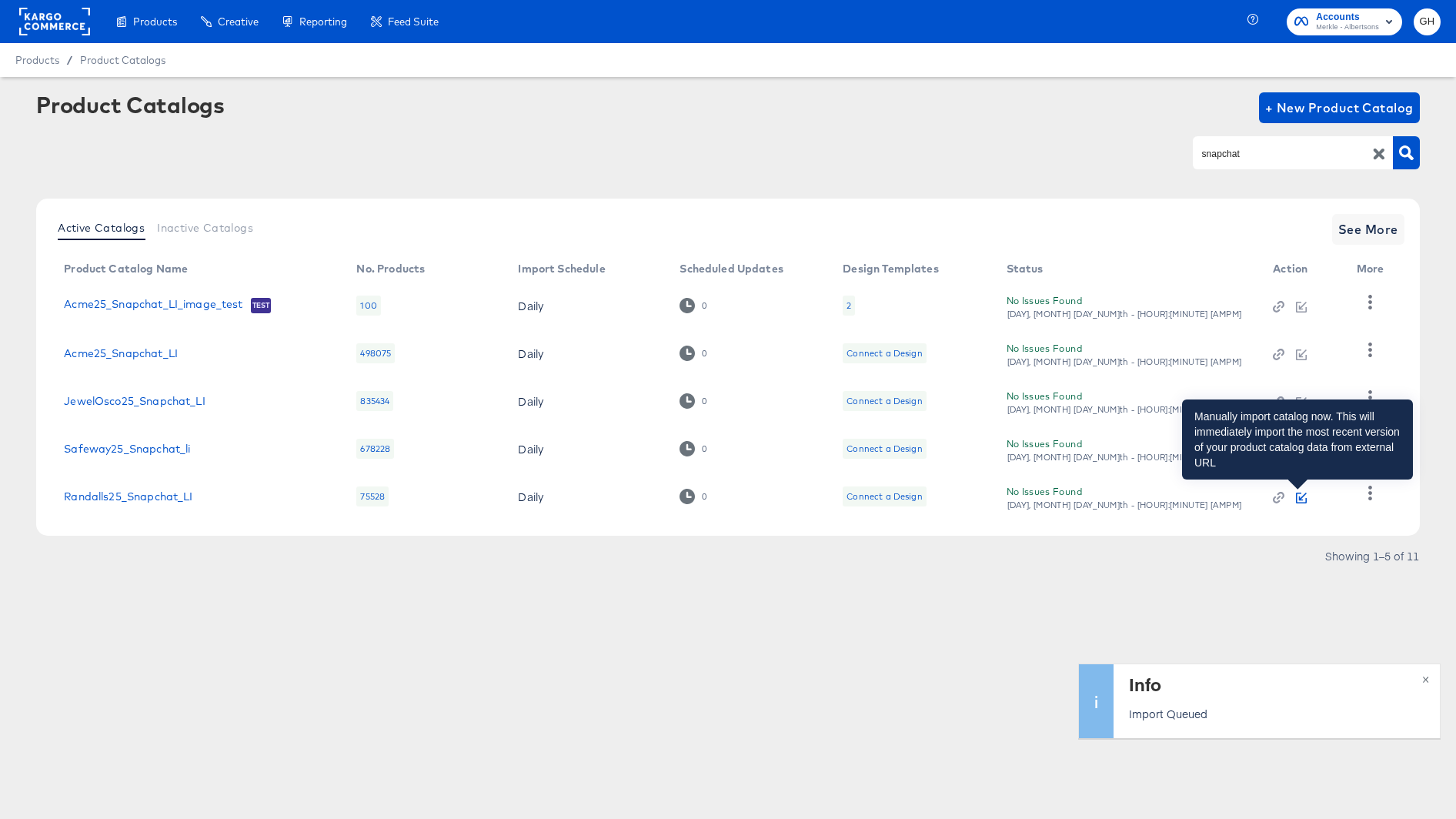 click 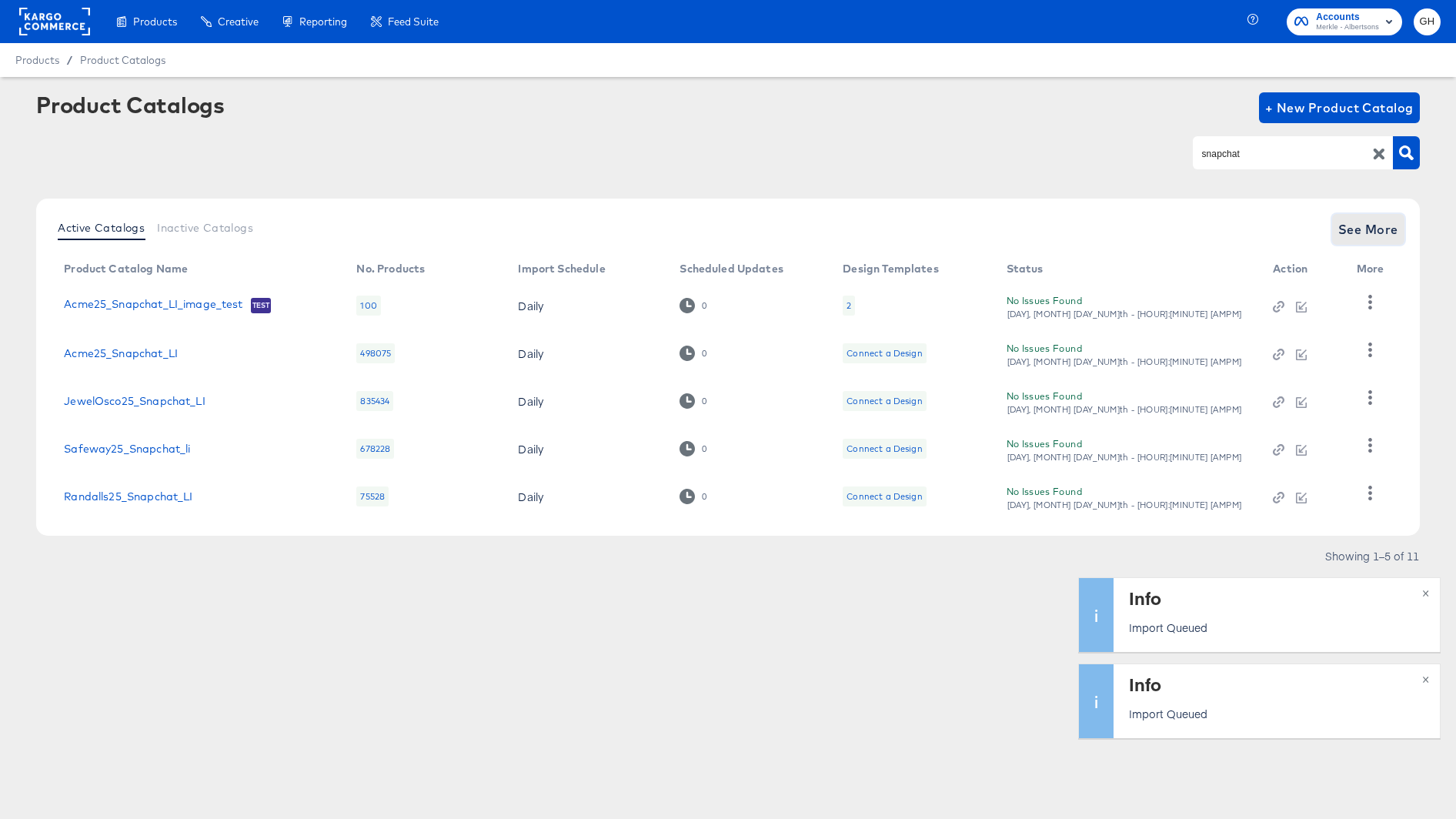 click on "See More" at bounding box center [1368, 229] 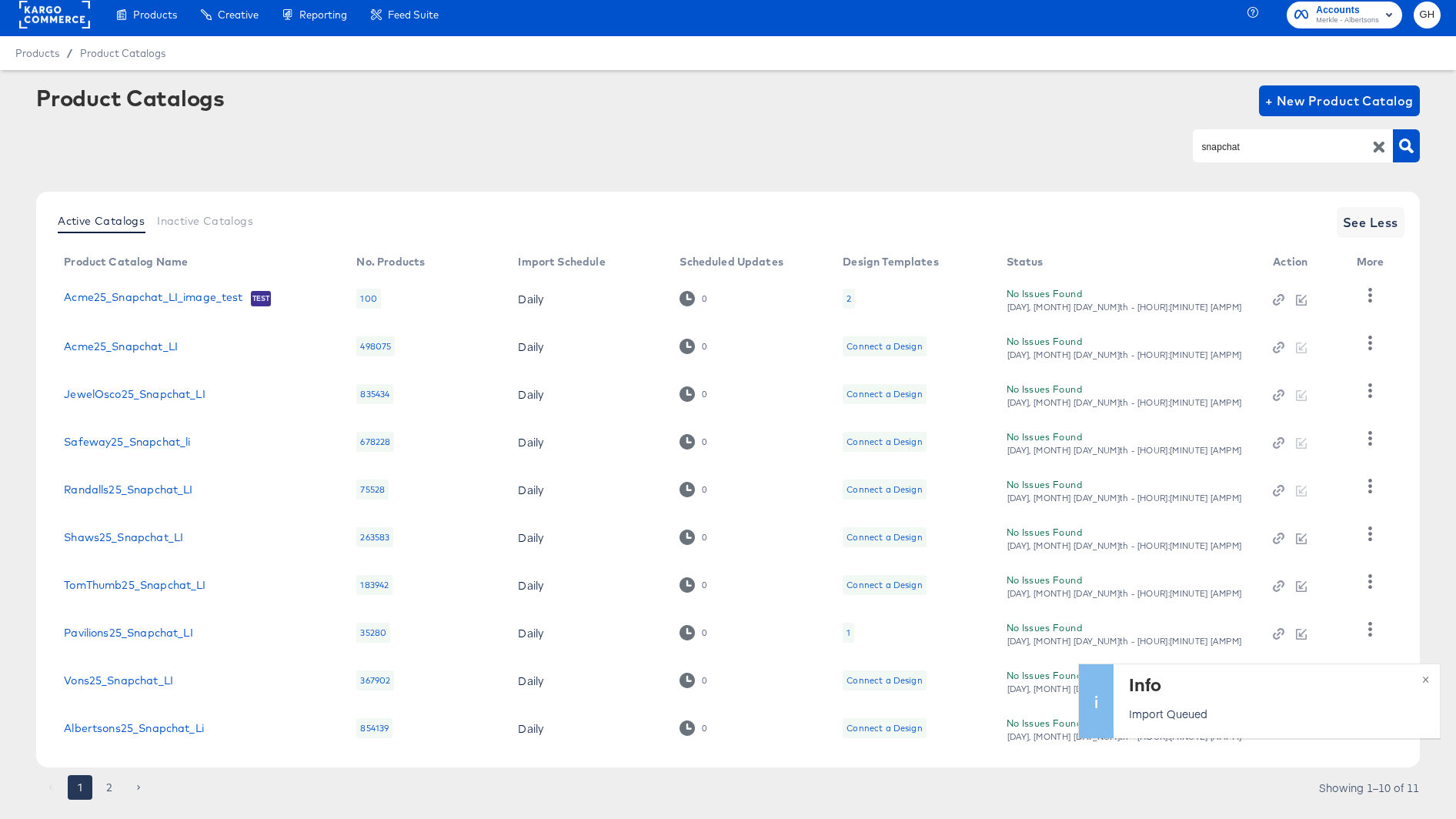 scroll, scrollTop: 42, scrollLeft: 0, axis: vertical 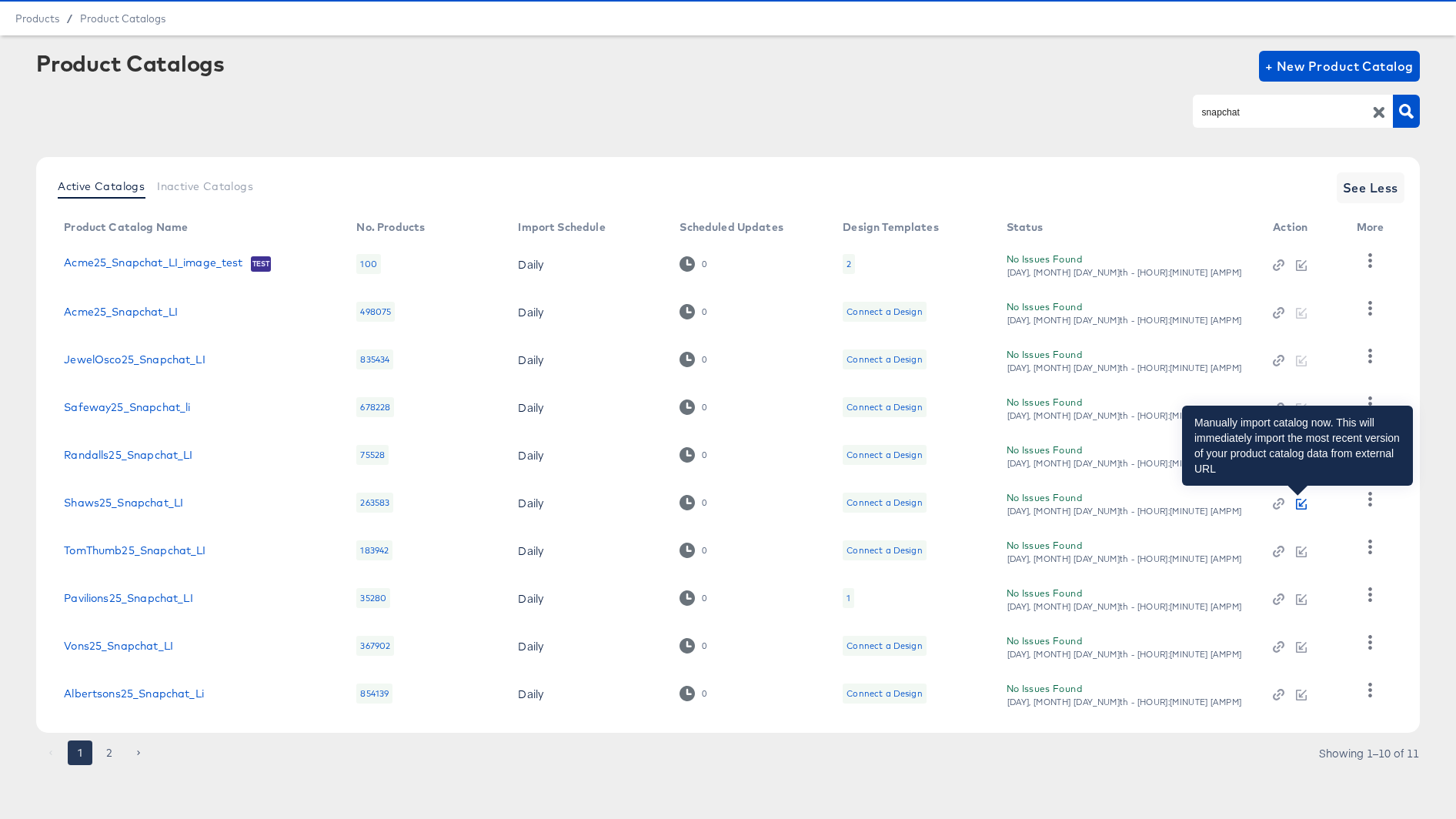 click 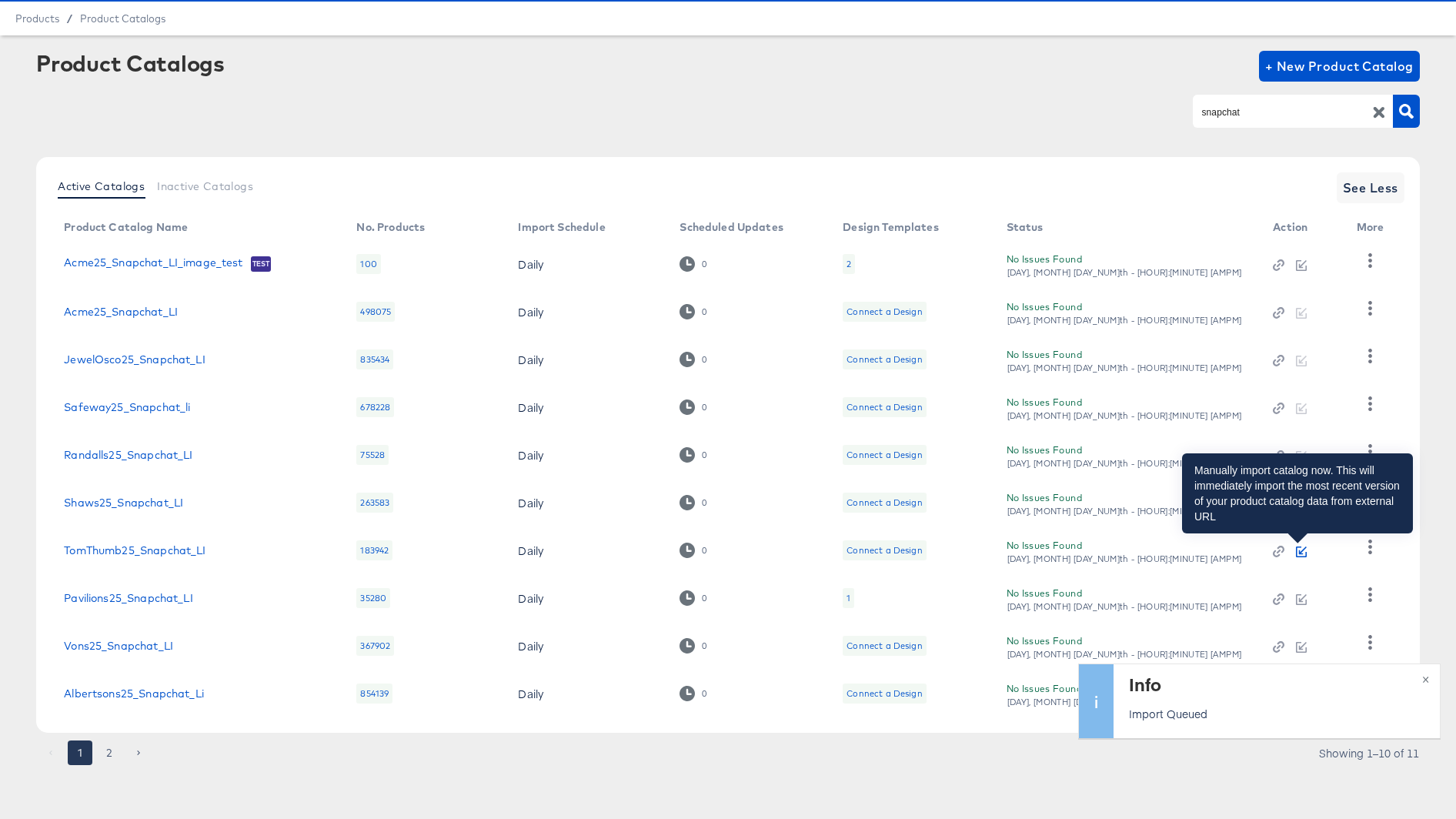 click 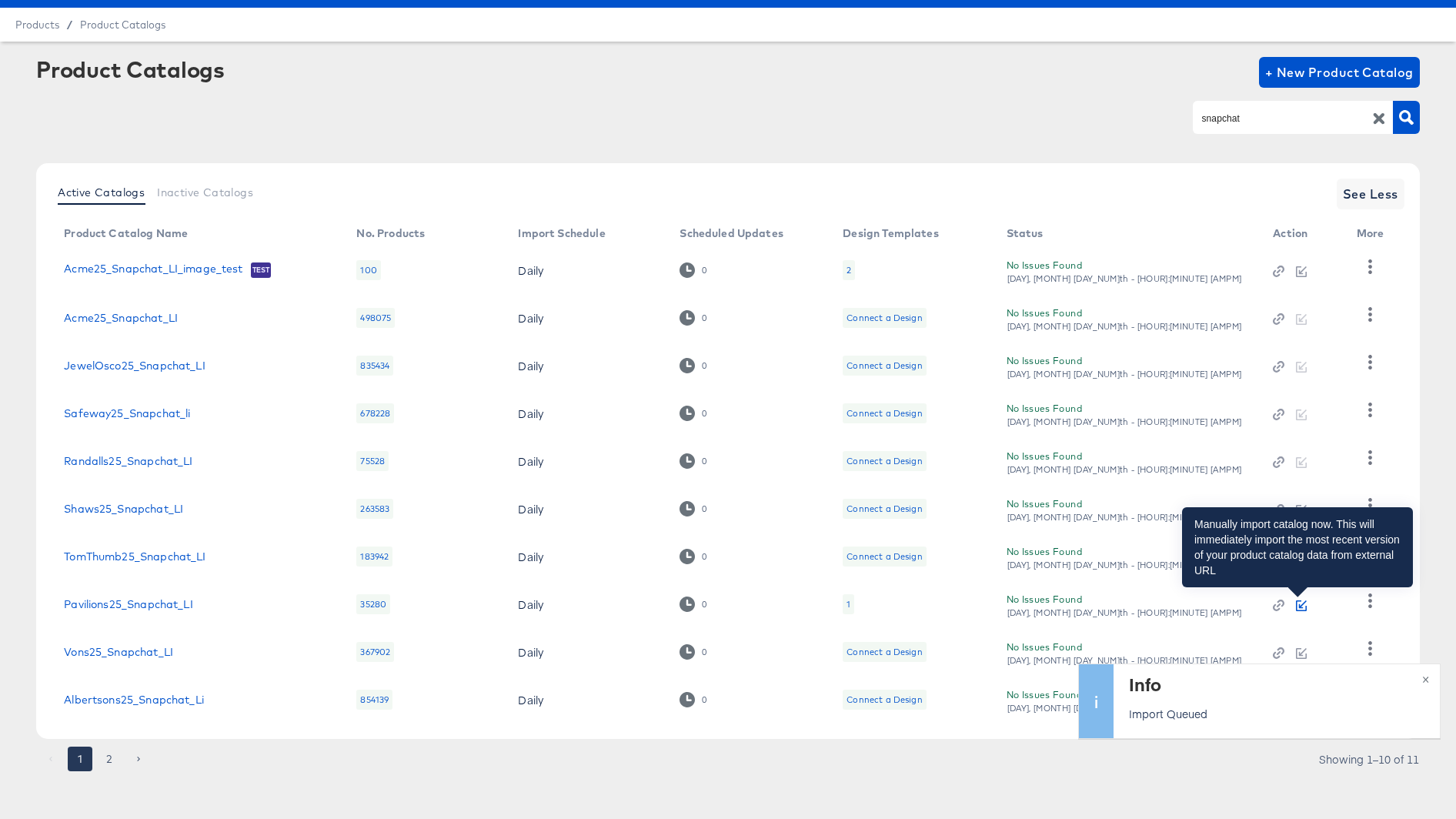 click on "Product Catalogs + New Product Catalog snapchat Active Catalogs Inactive Catalogs See Less Product Catalog Name No. Products Import Schedule Scheduled Updates Design Templates Status Action More Acme25_Snapchat_LI_image_test Test 100 Daily 0 2 No Issues Found Mon, Aug 4th - 1:01 AM Acme25_Snapchat_LI 498075 Daily 0 Connect a Design No Issues Found Mon, Aug 4th - 12:46 PM JewelOsco25_Snapchat_LI 835434 Daily 0 Connect a Design No Issues Found Mon, Aug 4th - 12:46 PM Safeway25_Snapchat_li 678228 Daily 0 Connect a Design No Issues Found Mon, Aug 4th - 12:46 PM Randalls25_Snapchat_LI 75528 Daily 0 Connect a Design No Issues Found Mon, Aug 4th - 12:46 PM Shaws25_Snapchat_LI 263583 Daily 0 Connect a Design No Issues Found Mon, Aug 4th - 11:28 AM TomThumb25_Snapchat_LI 183942 Daily 0 Connect a Design No Issues Found Mon, Aug 4th - 11:28 AM Pavilions25_Snapchat_LI 35280 Daily 0 1 No Issues Found Mon, Aug 4th - 11:25 AM Vons25_Snapchat_LI  367902 Daily 0 Connect a Design No Issues Found Mon, Aug 4th - 11:41 AM 854139" at bounding box center (728, 433) 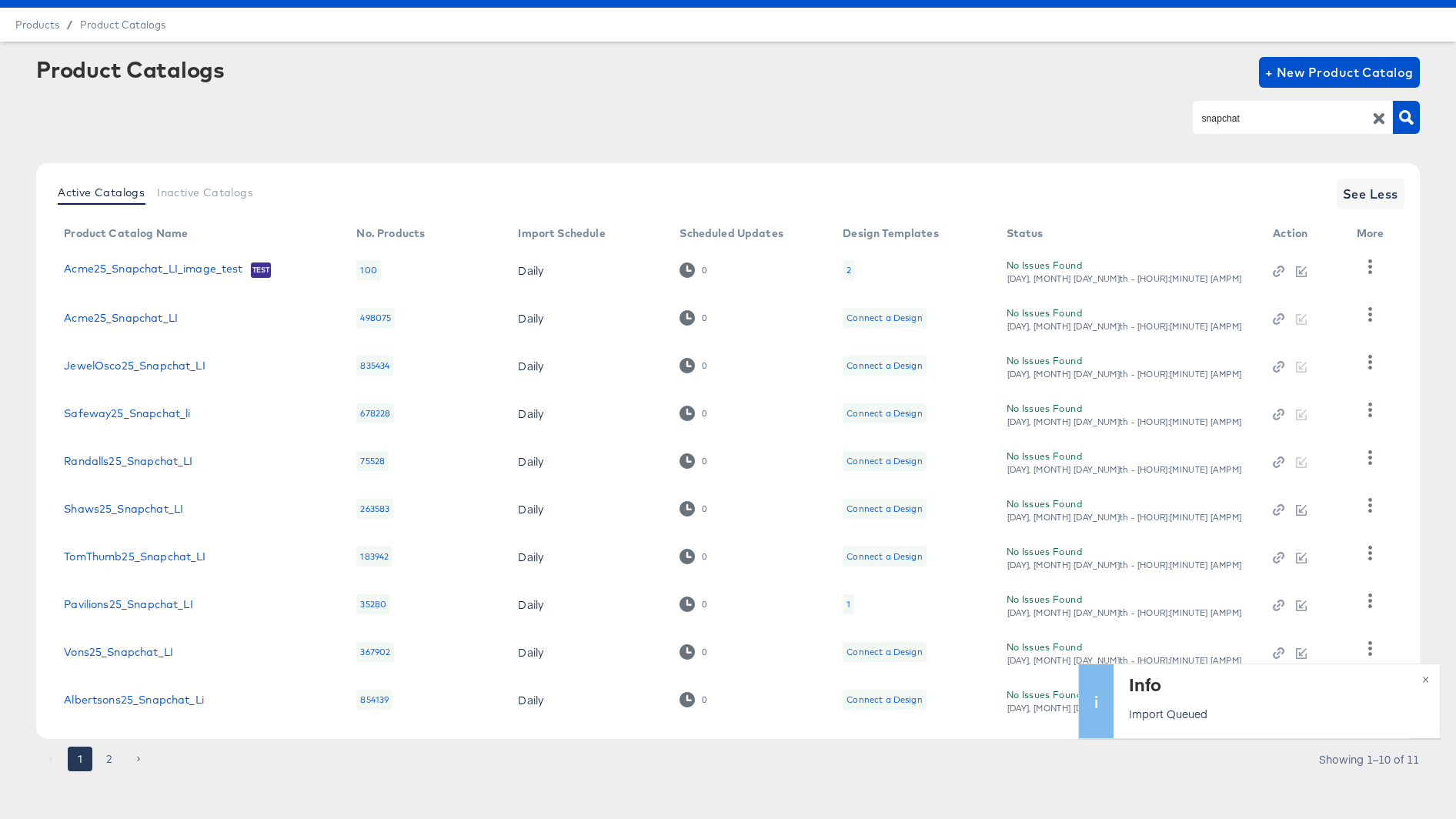 click at bounding box center (1302, 652) 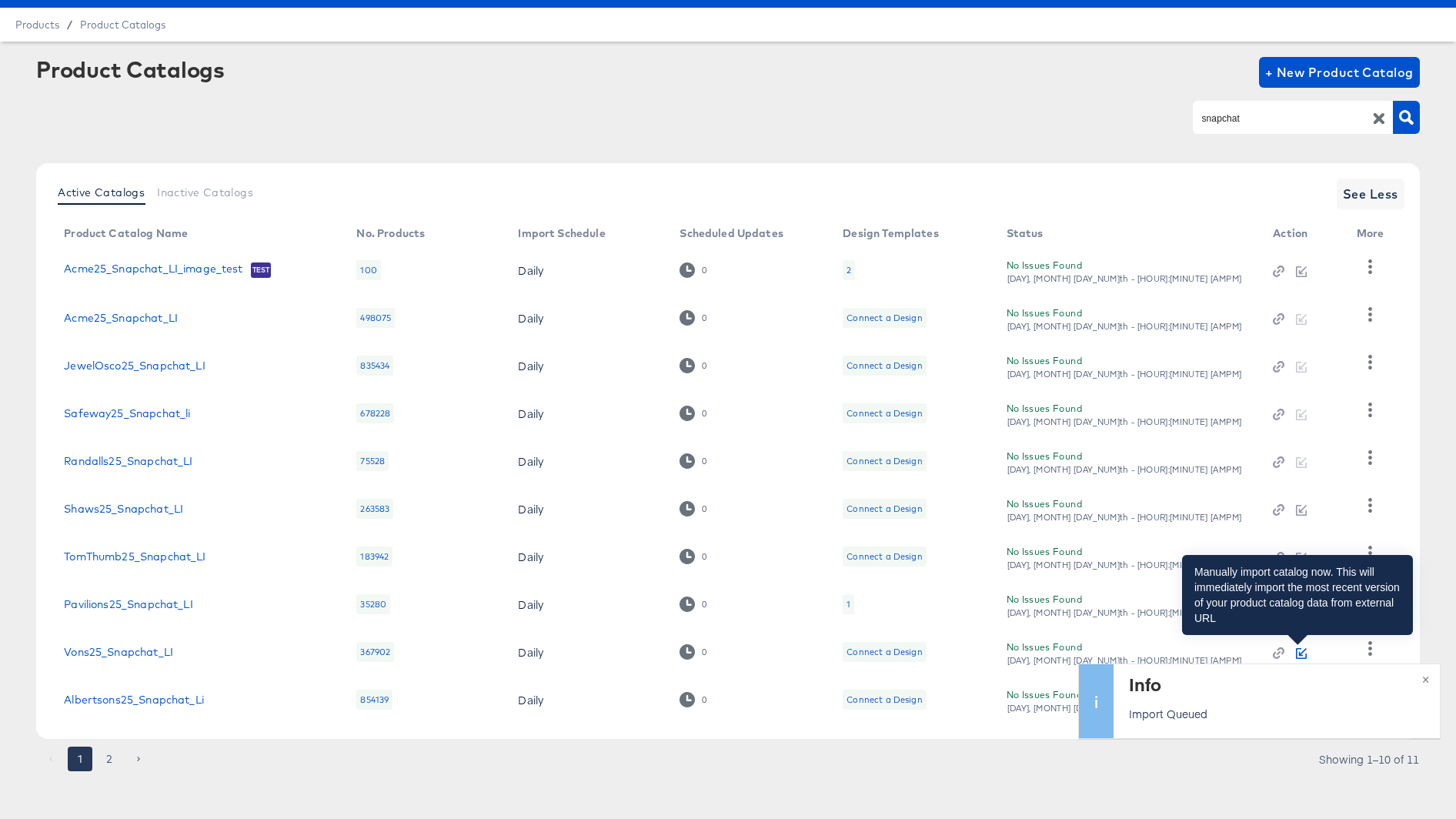 click 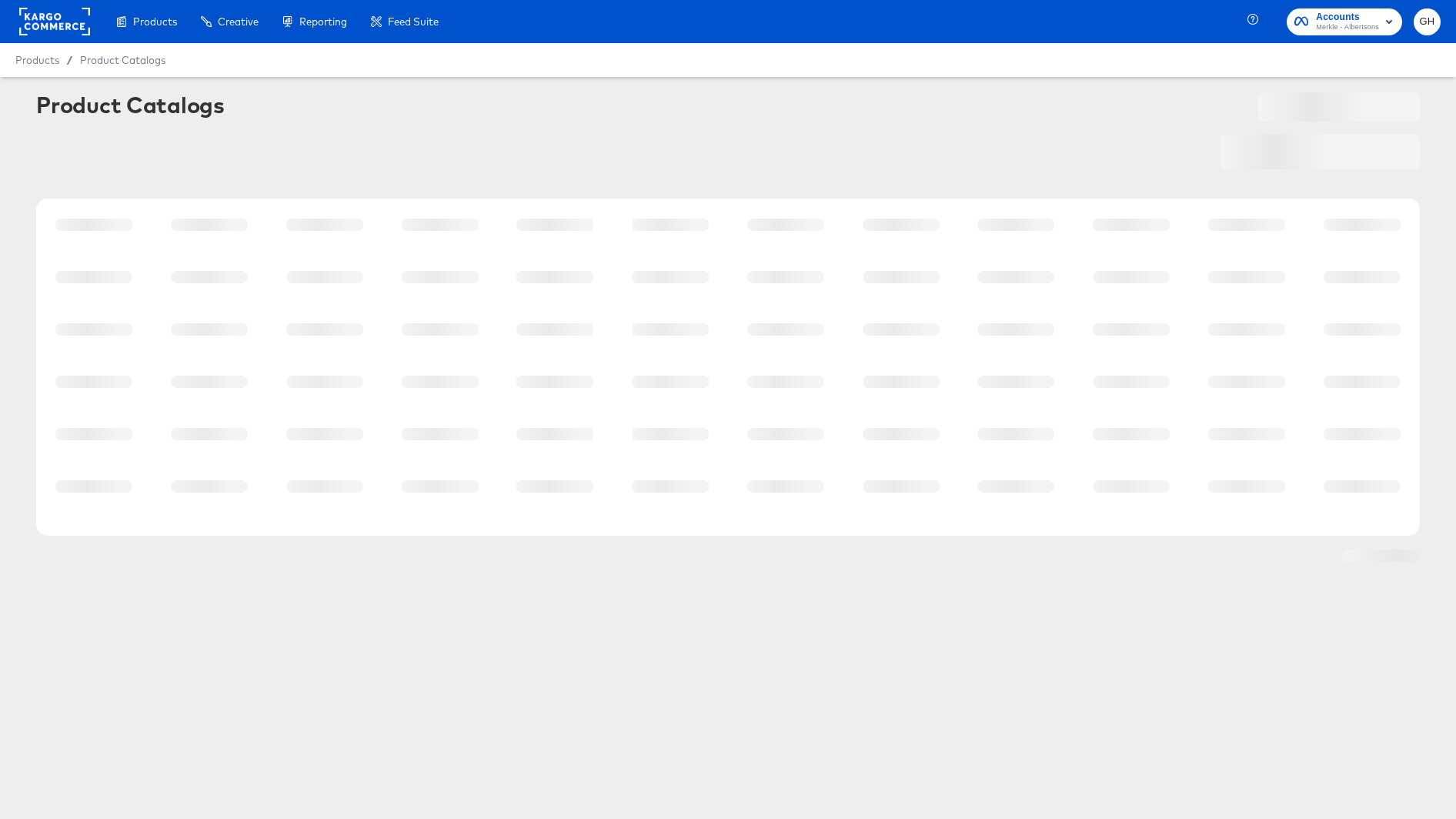 scroll, scrollTop: 0, scrollLeft: 0, axis: both 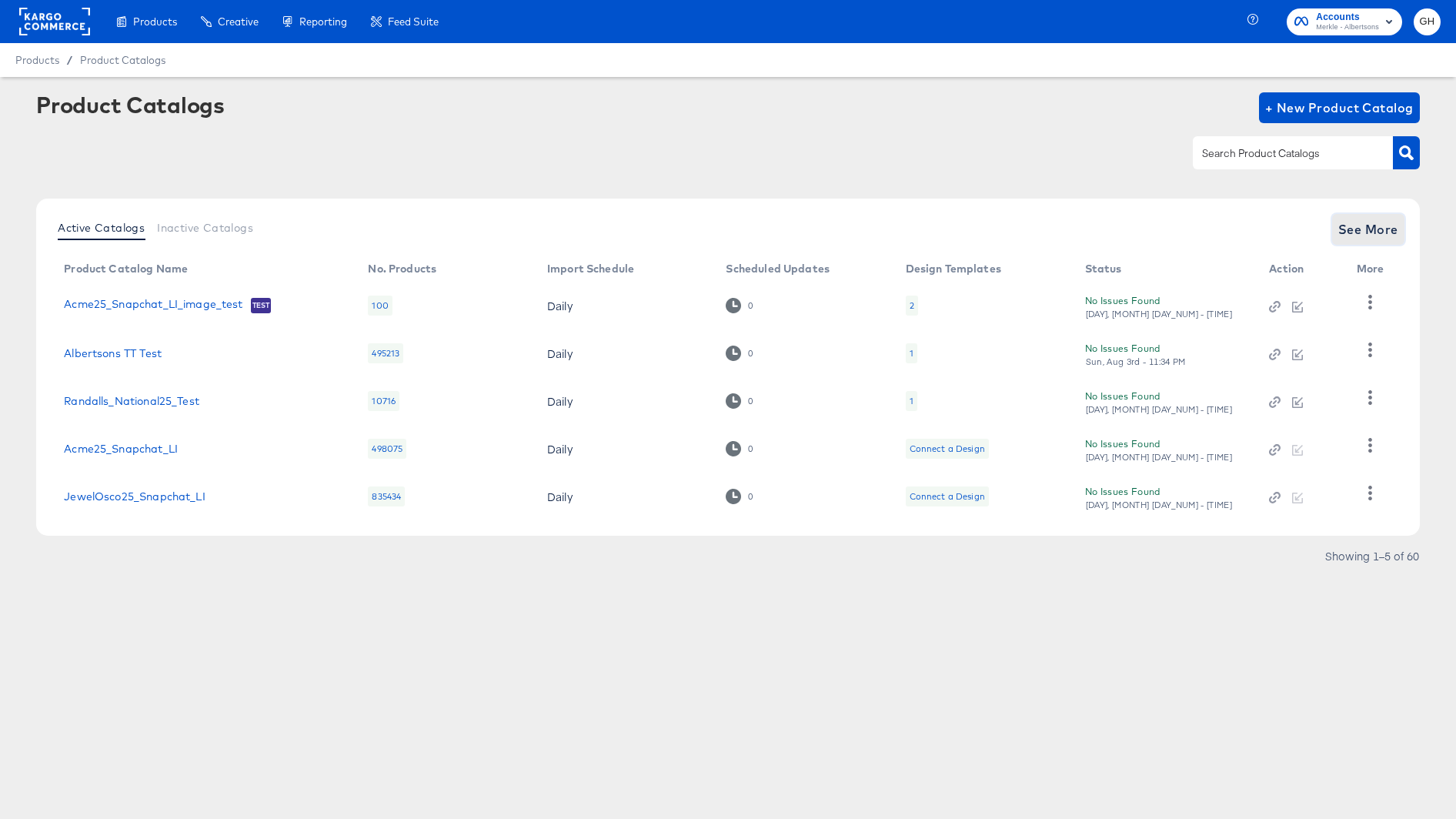 click on "See More" at bounding box center (1368, 229) 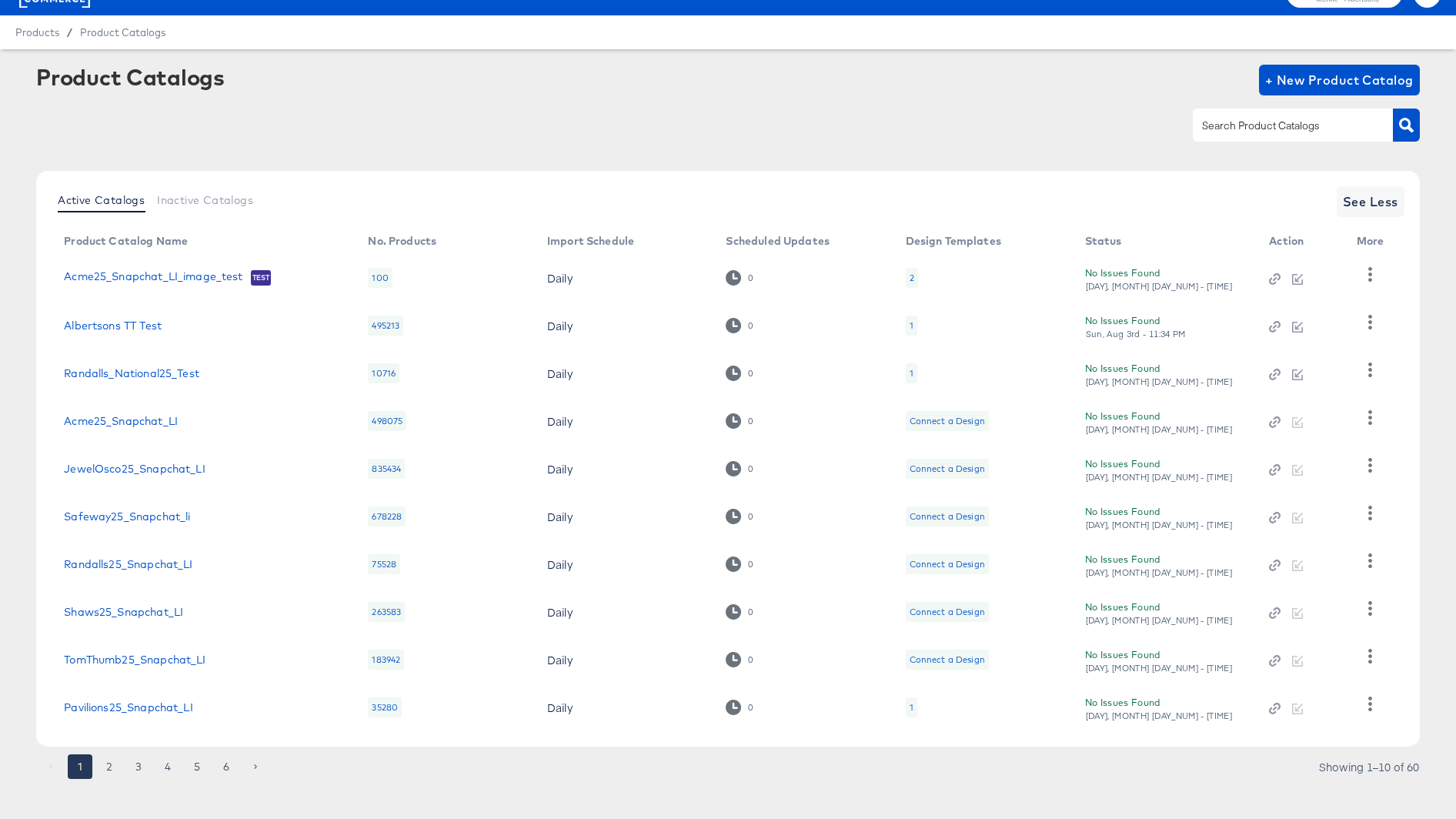 scroll, scrollTop: 0, scrollLeft: 0, axis: both 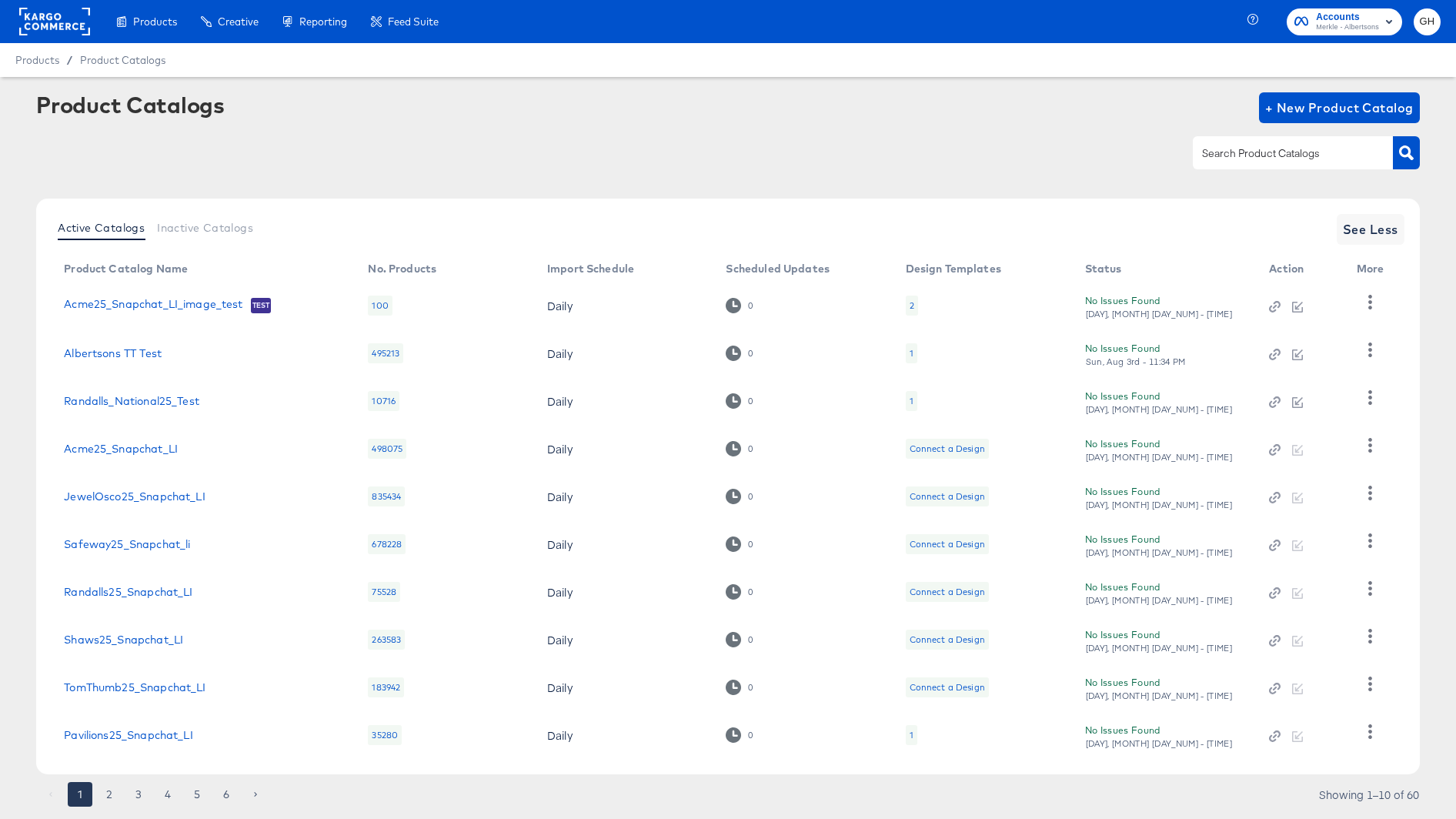click at bounding box center [1281, 153] 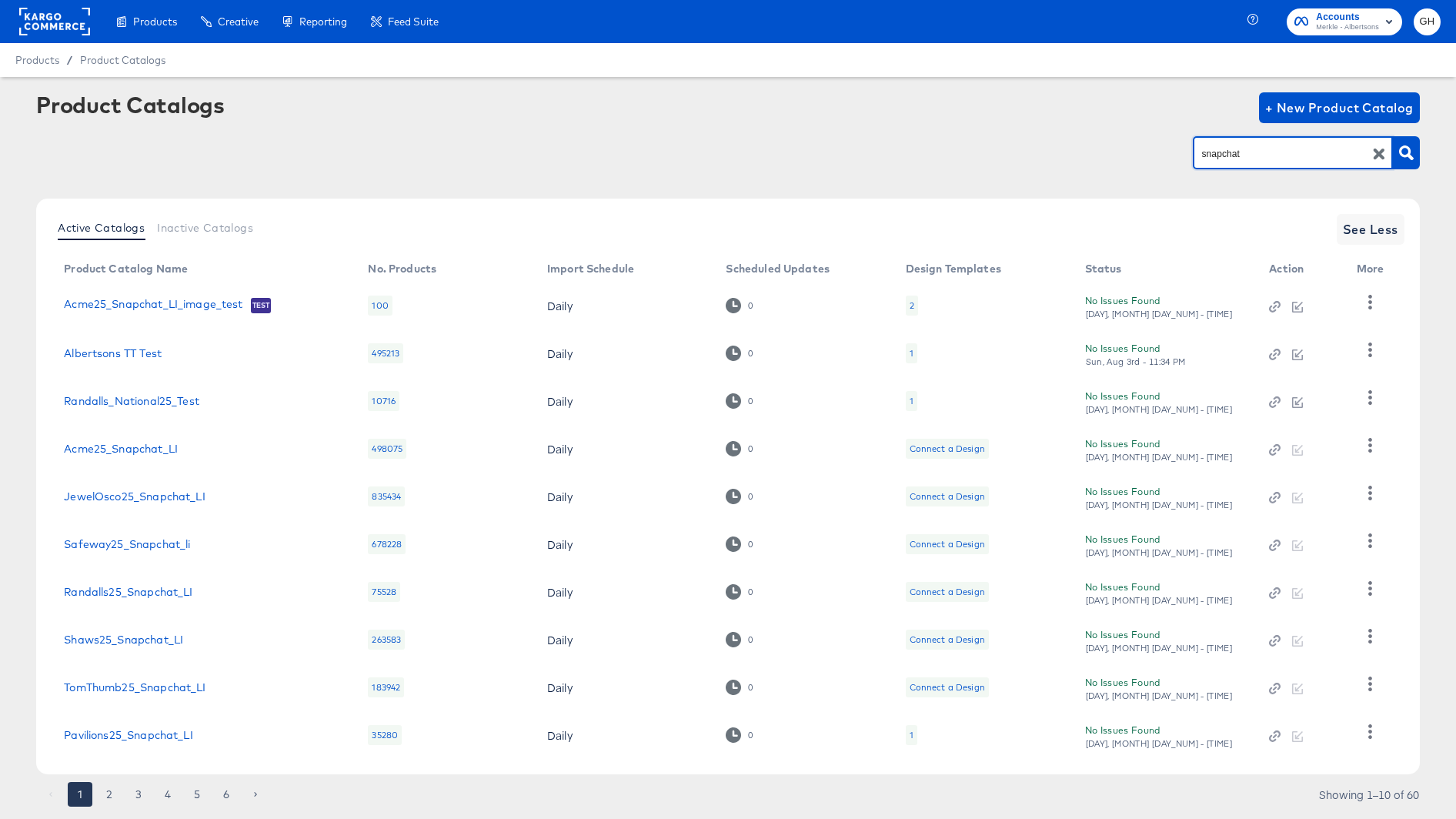 type on "snapchat" 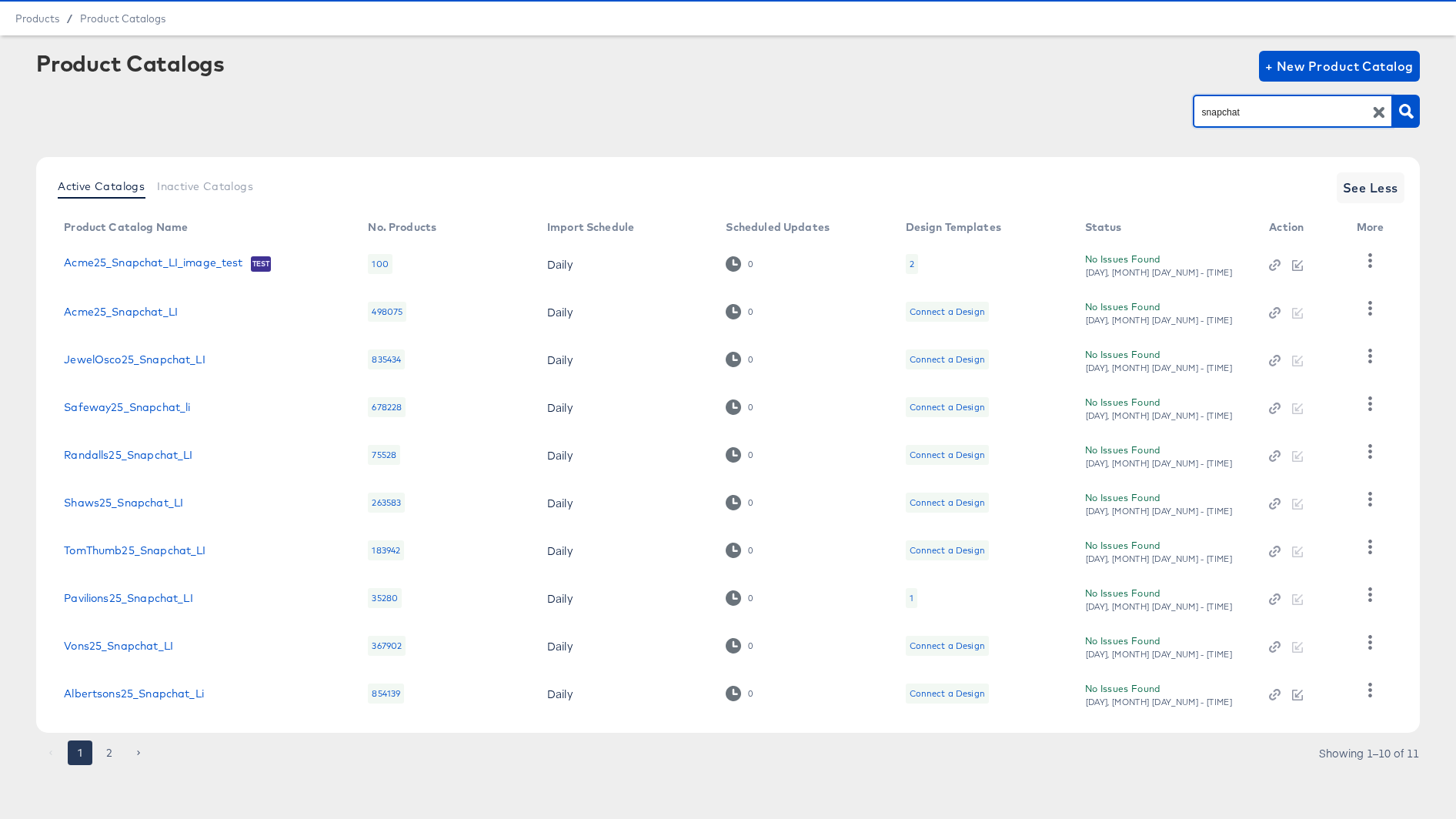scroll, scrollTop: 0, scrollLeft: 0, axis: both 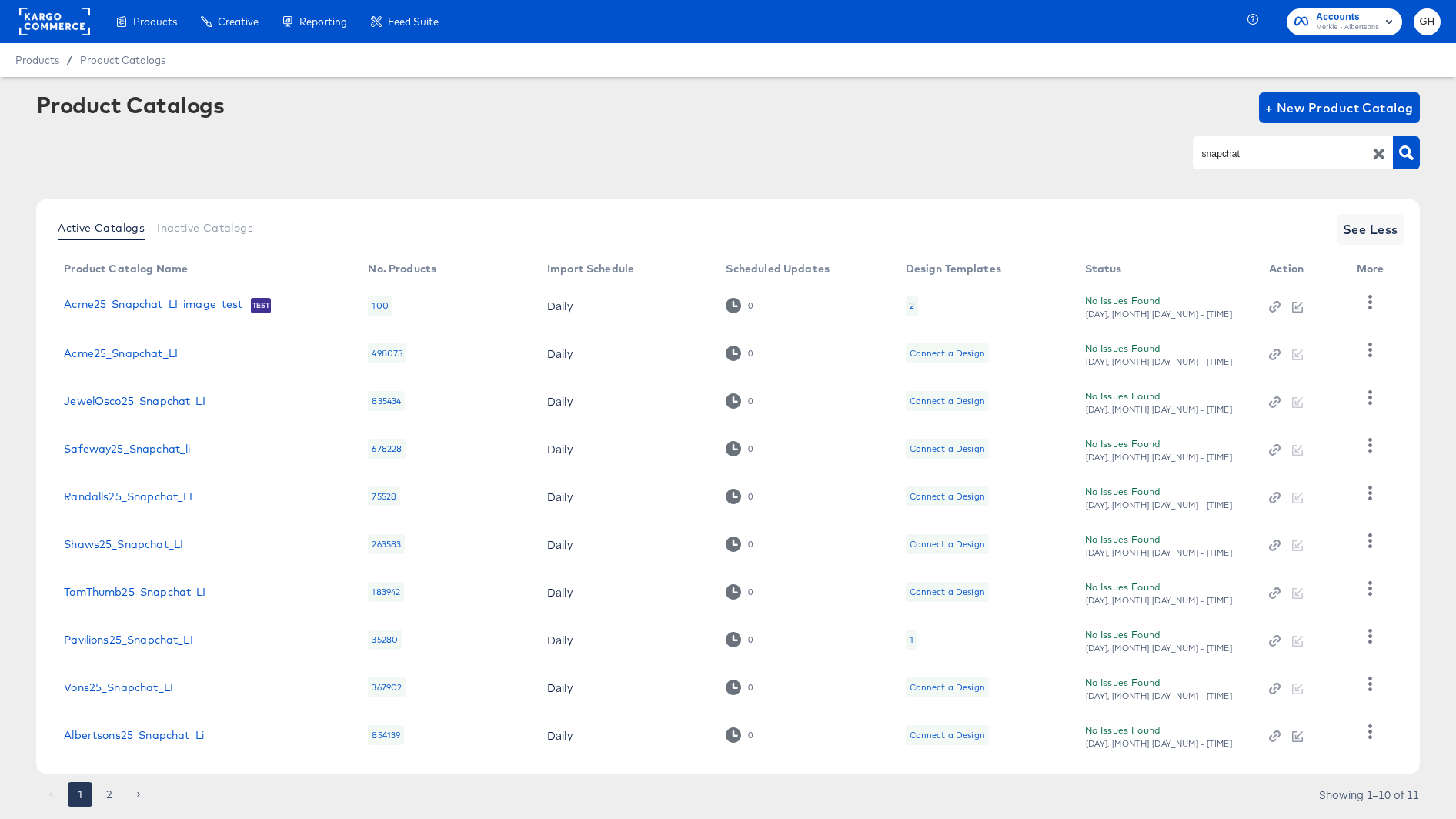 click at bounding box center (1297, 496) 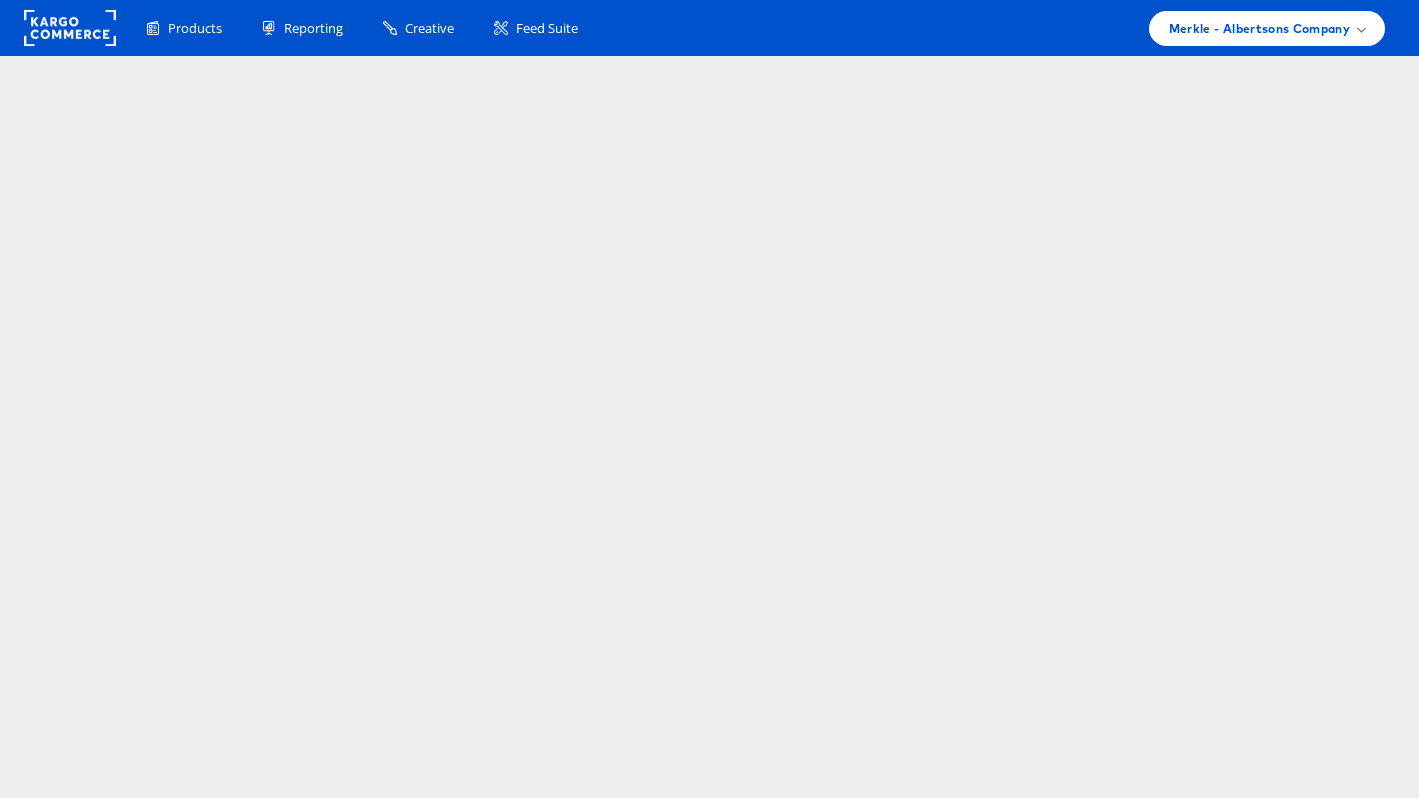 scroll, scrollTop: 0, scrollLeft: 0, axis: both 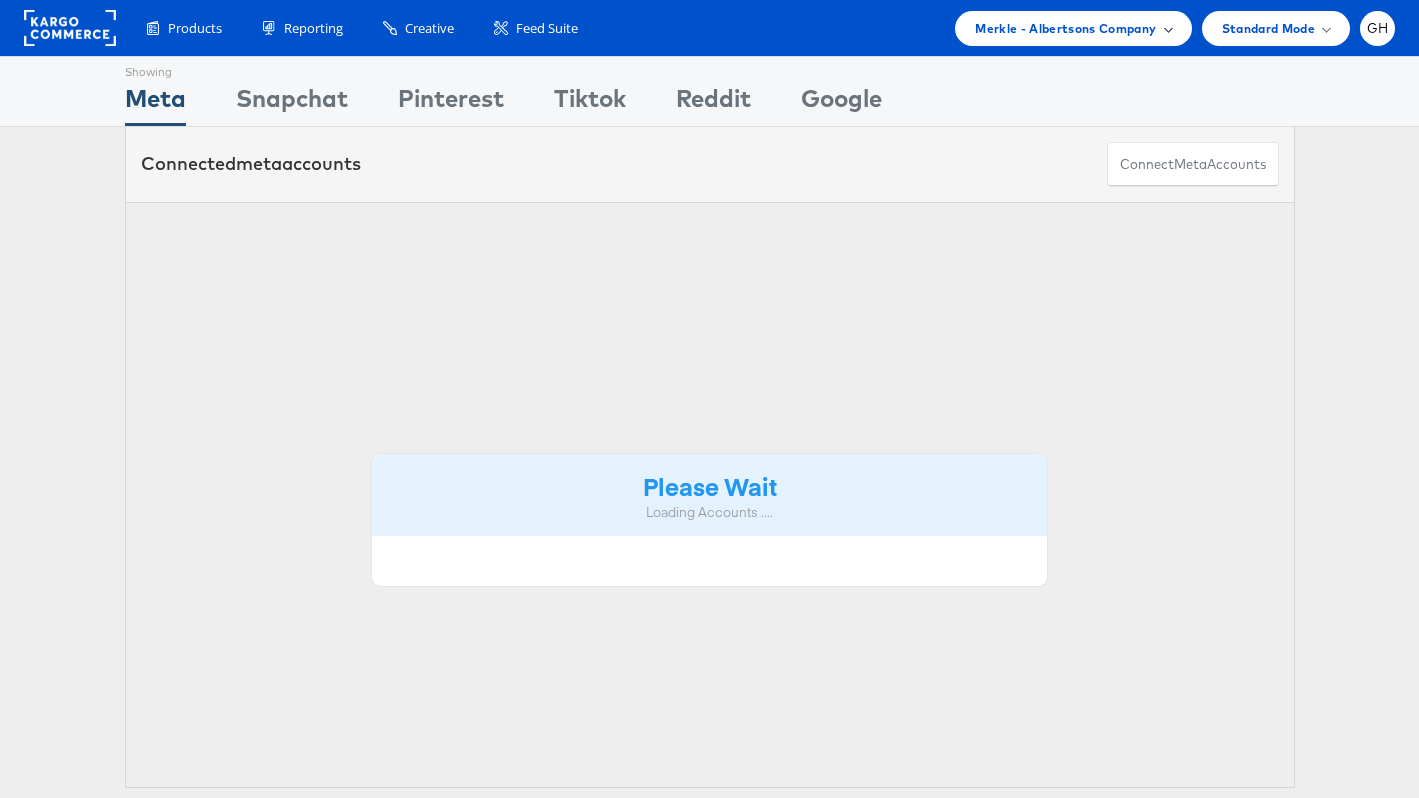 click on "Merkle - Albertsons Company" at bounding box center (1065, 28) 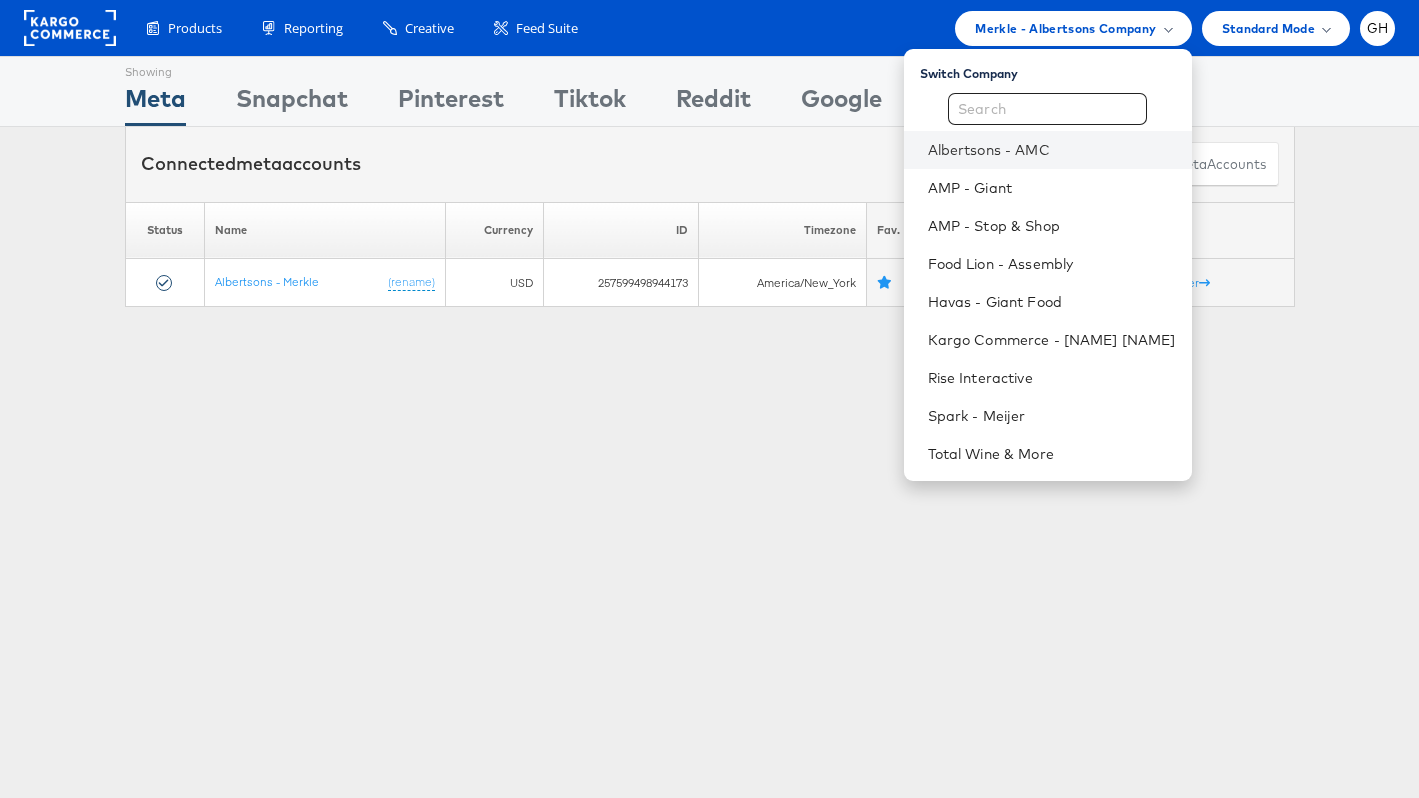 click on "Albertsons - AMC" at bounding box center (1048, 150) 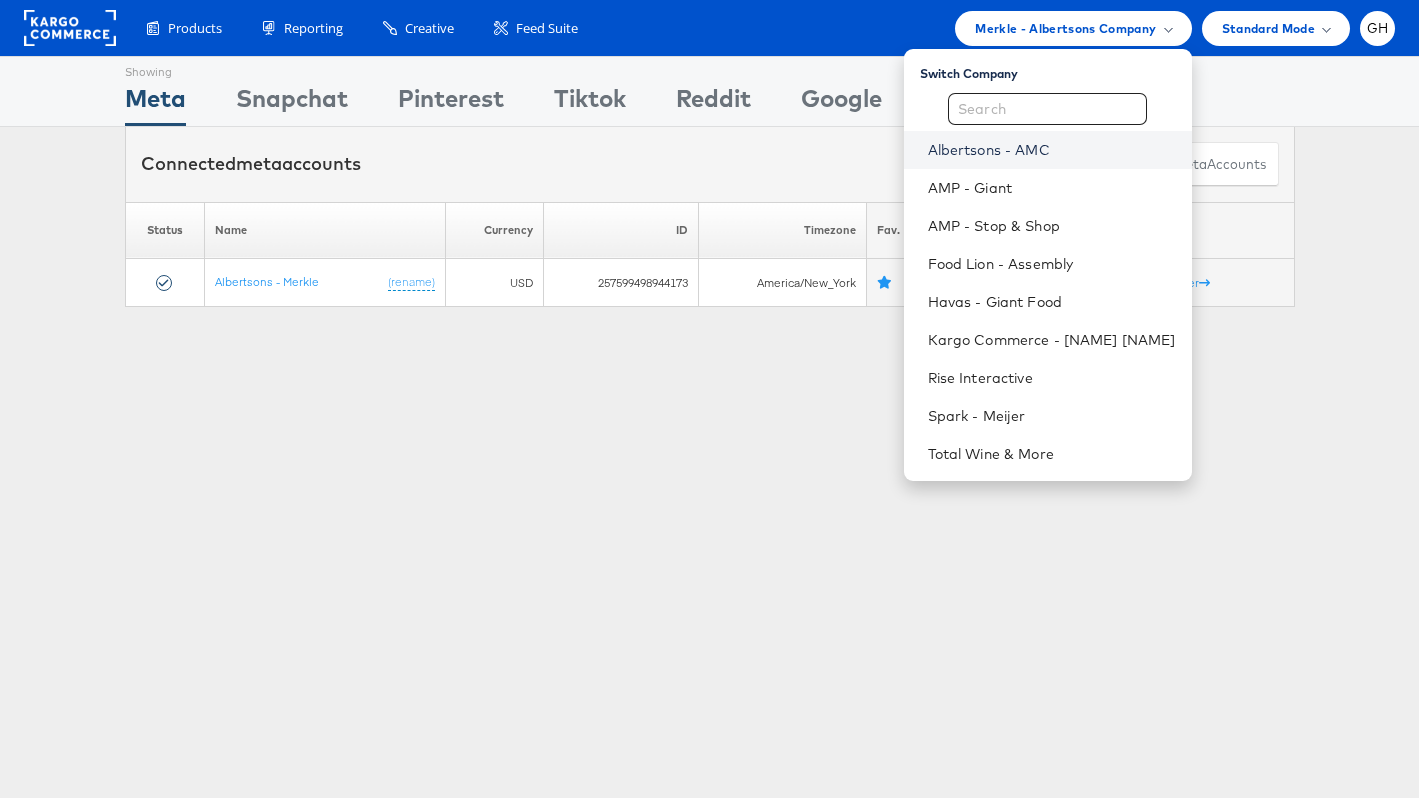 click on "Albertsons - AMC" at bounding box center (1052, 150) 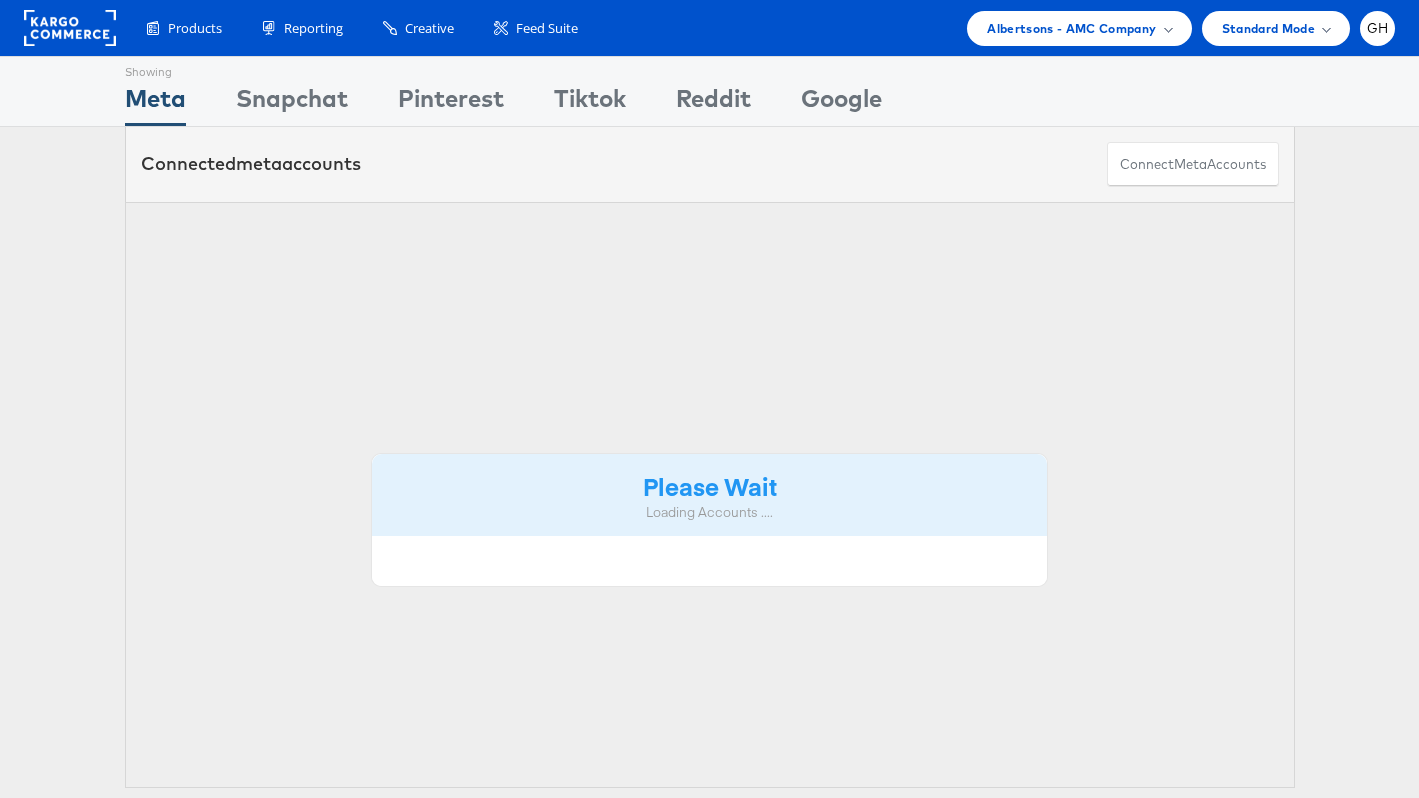 scroll, scrollTop: 0, scrollLeft: 0, axis: both 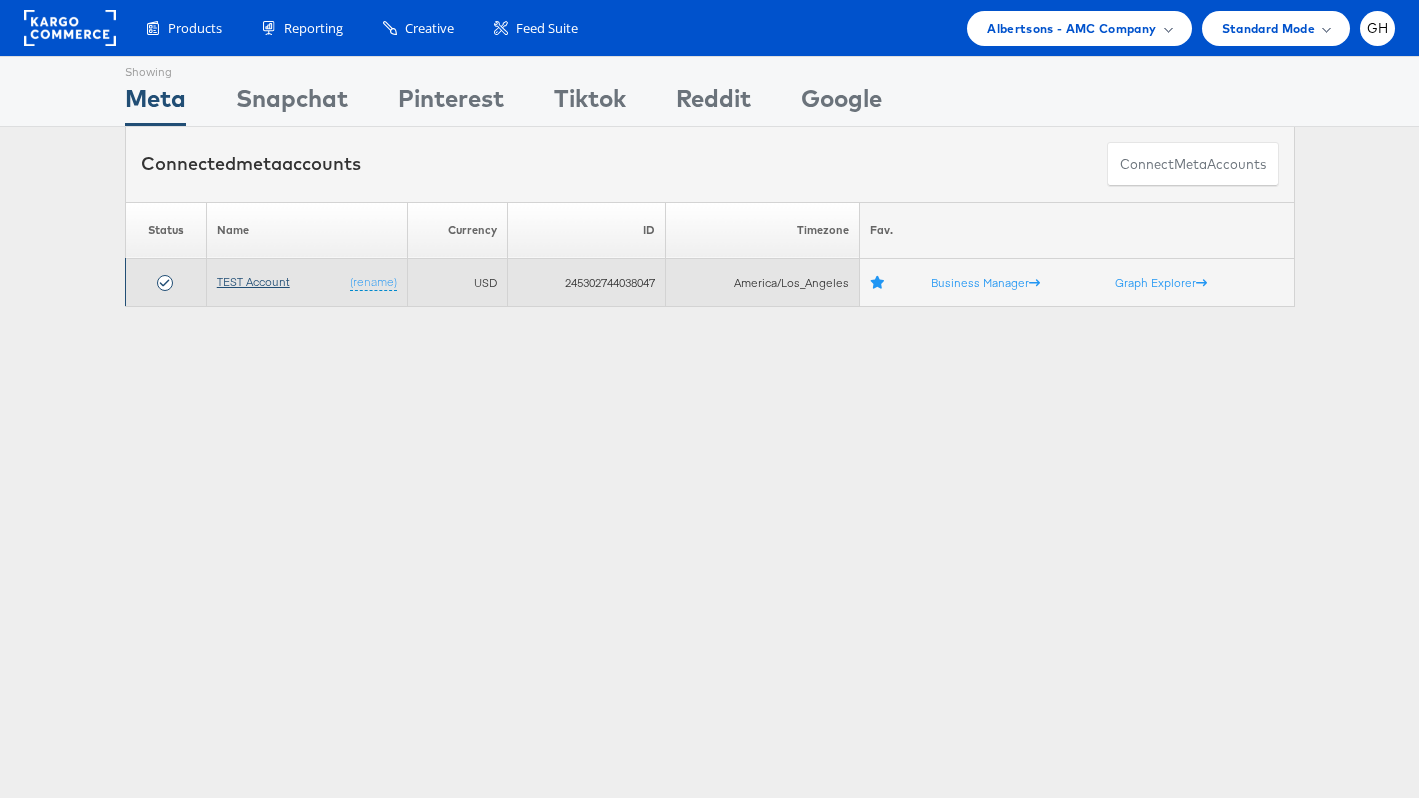 click on "TEST Account" at bounding box center [253, 281] 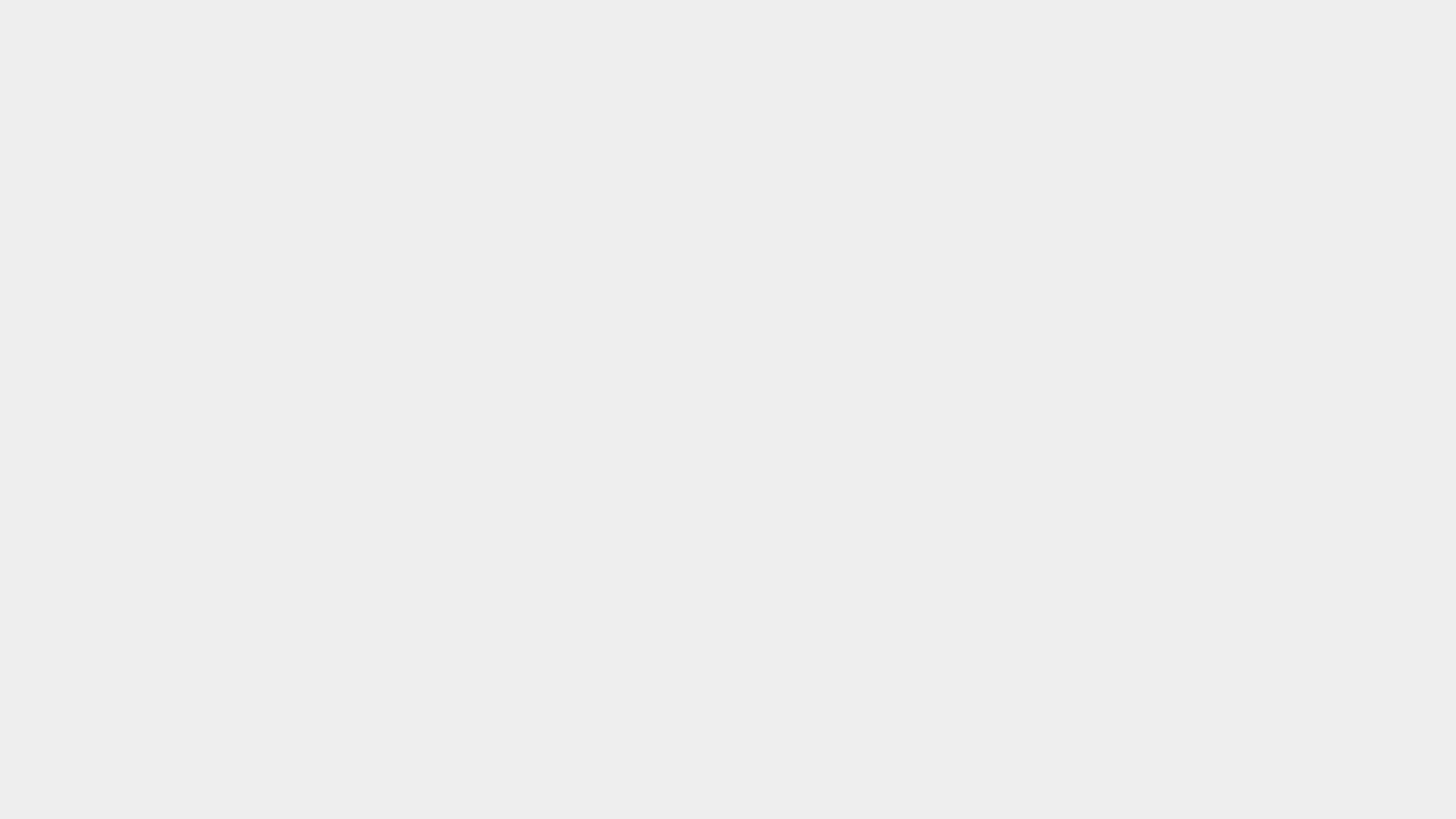 scroll, scrollTop: 0, scrollLeft: 0, axis: both 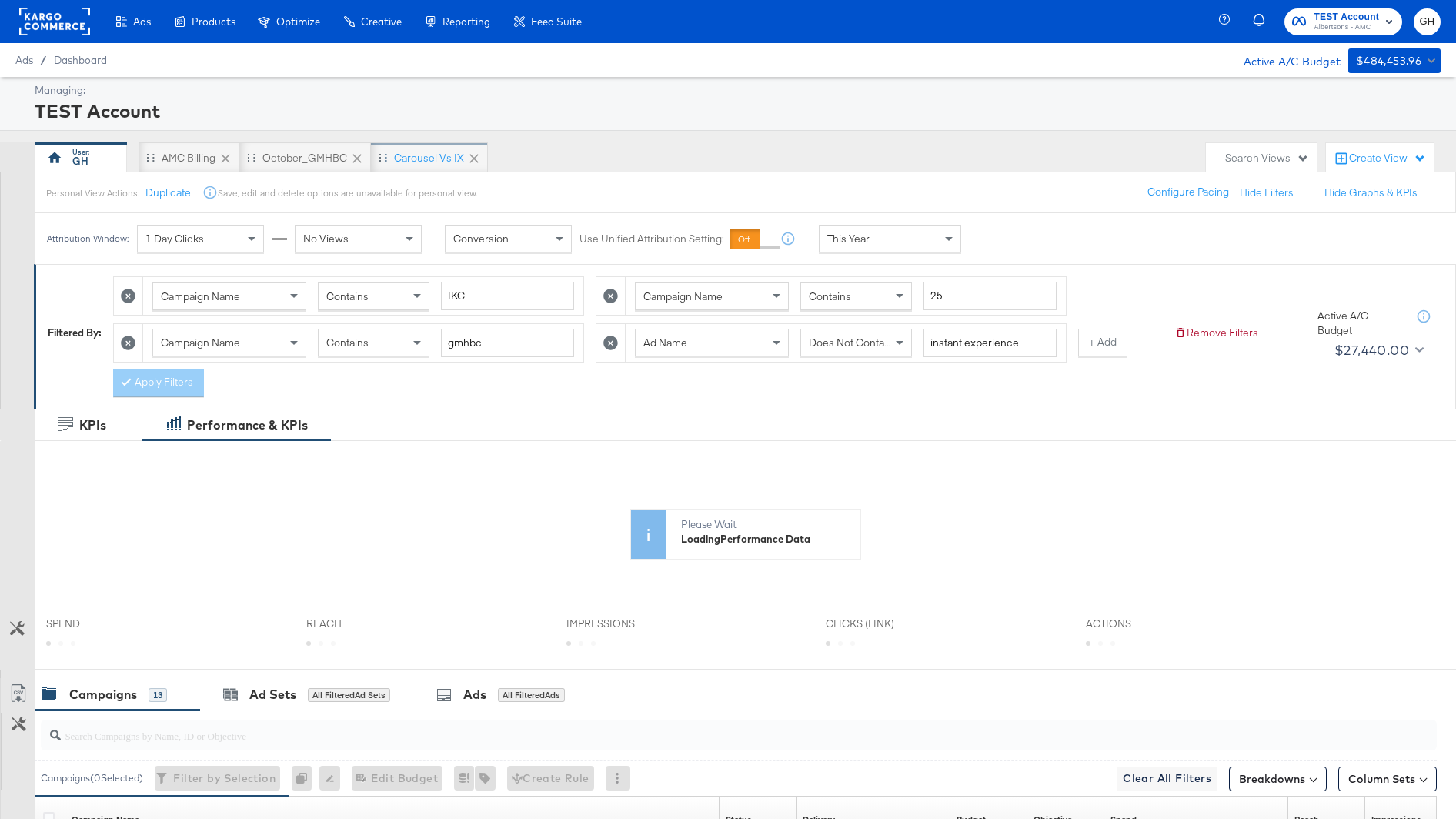 click on "Carousel vs IX" at bounding box center (429, 158) 